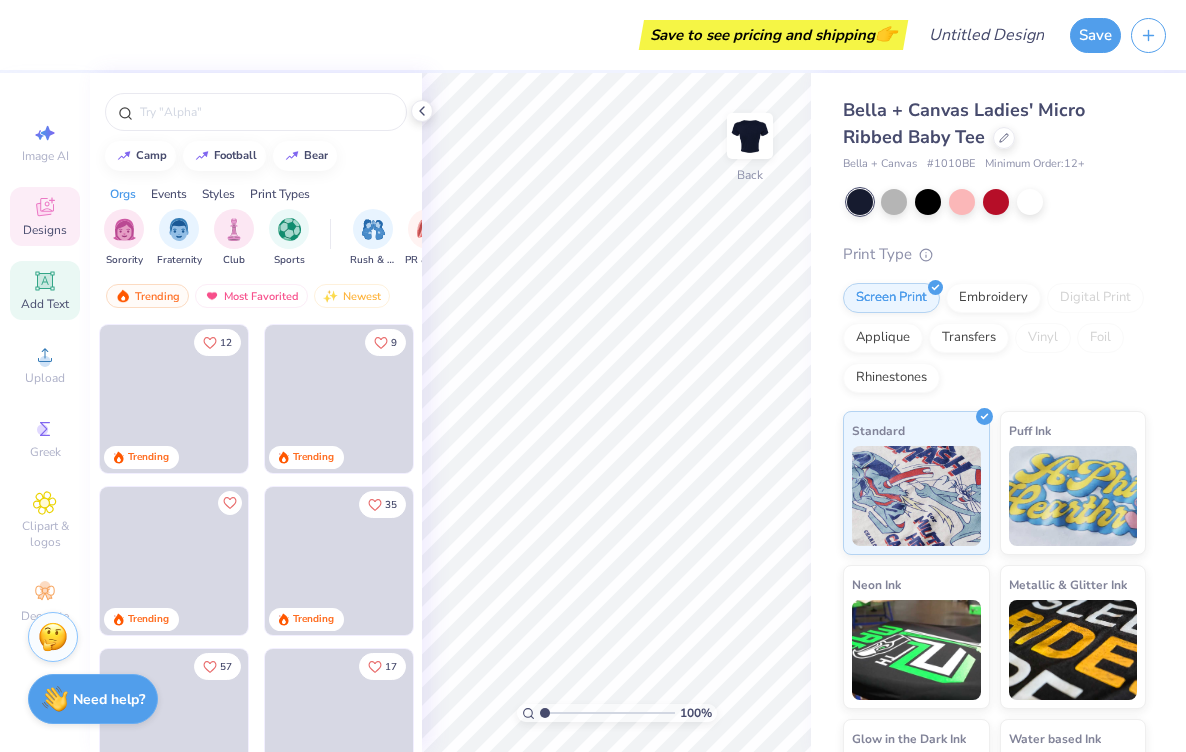 scroll, scrollTop: 0, scrollLeft: 0, axis: both 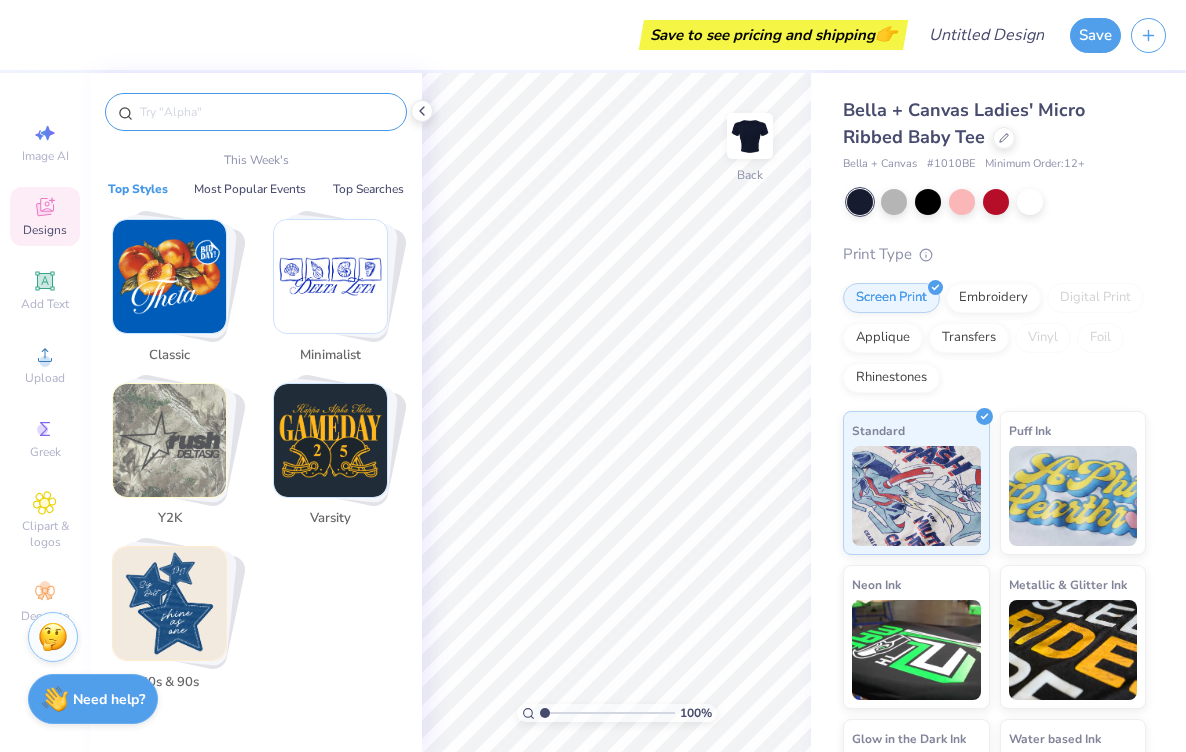click at bounding box center [266, 112] 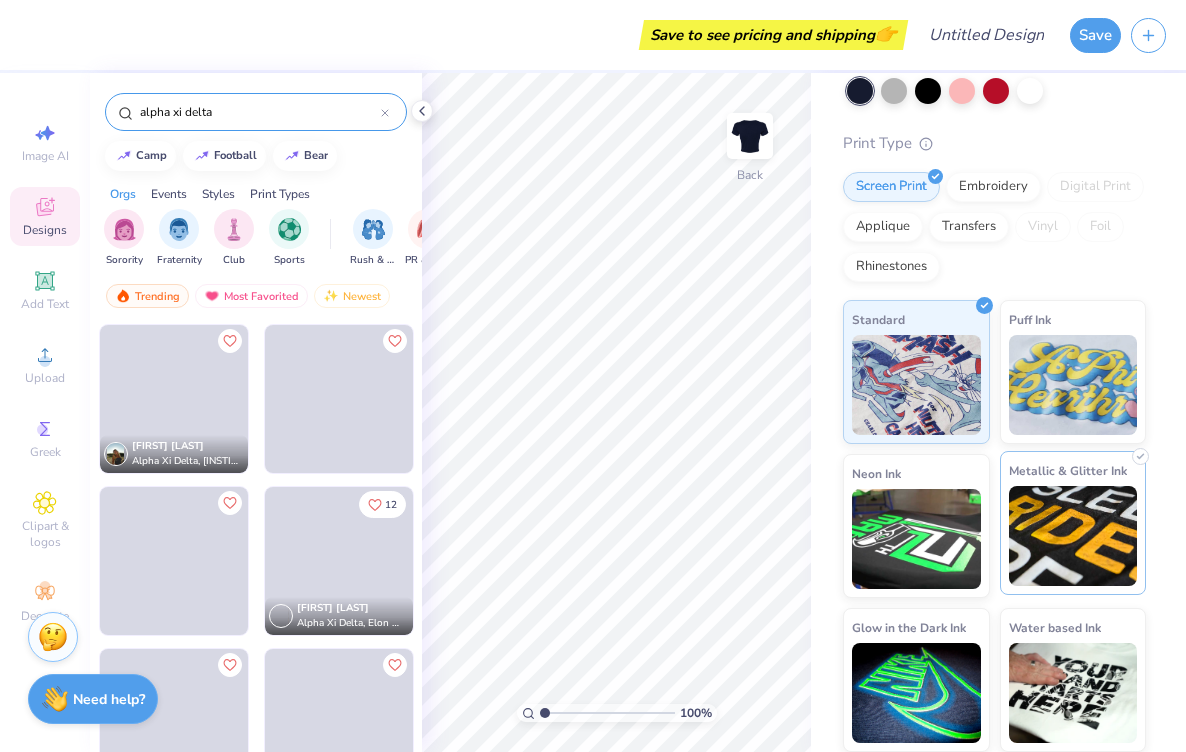 scroll, scrollTop: 110, scrollLeft: 0, axis: vertical 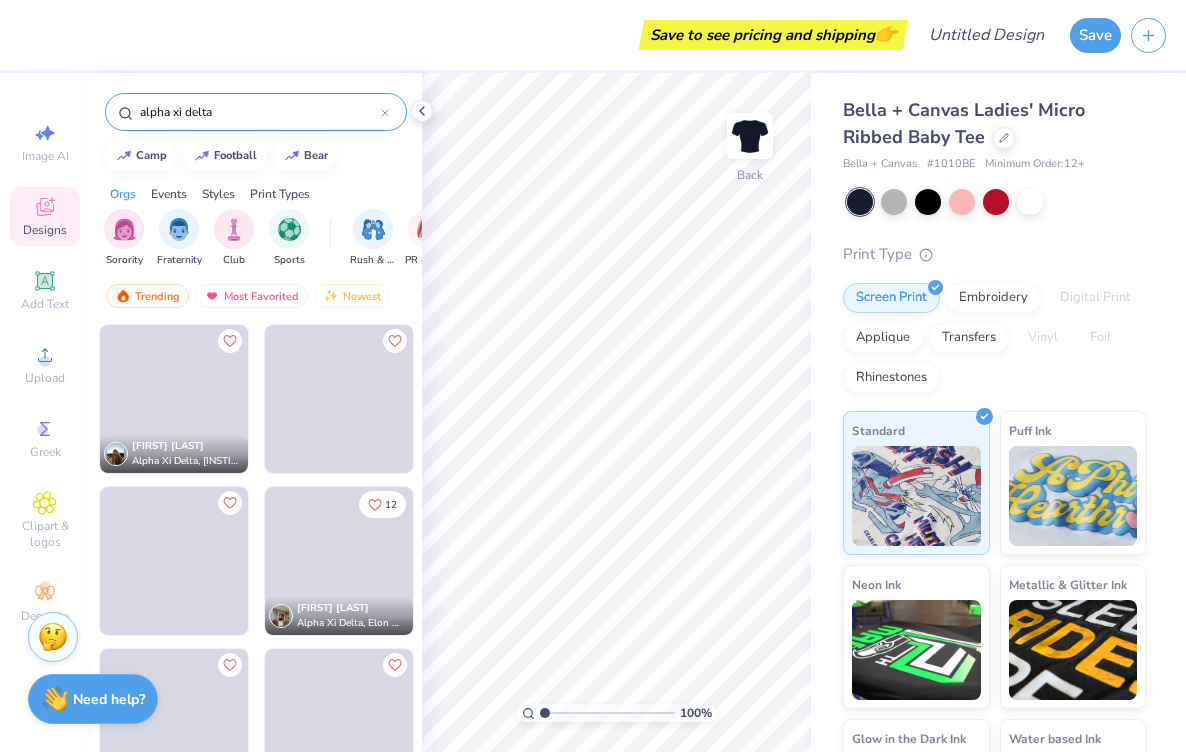 click on "alpha xi delta" at bounding box center [259, 112] 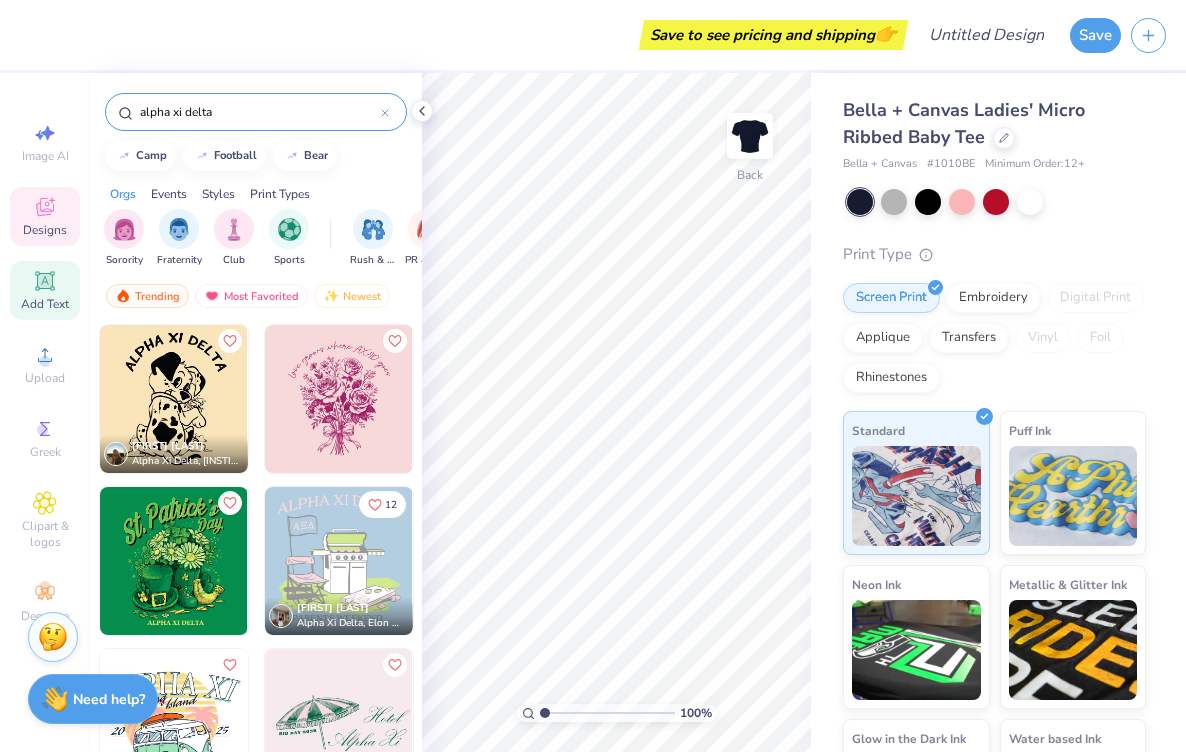 scroll, scrollTop: 0, scrollLeft: 0, axis: both 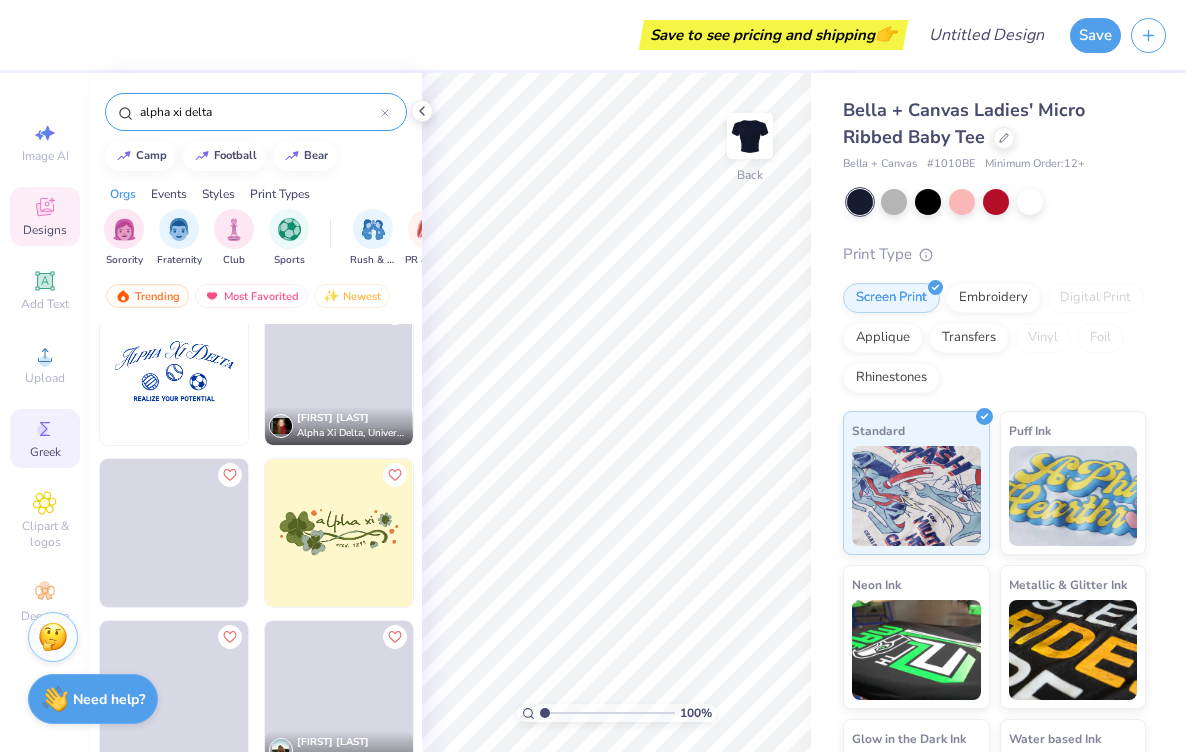 type on "alpha xi delta" 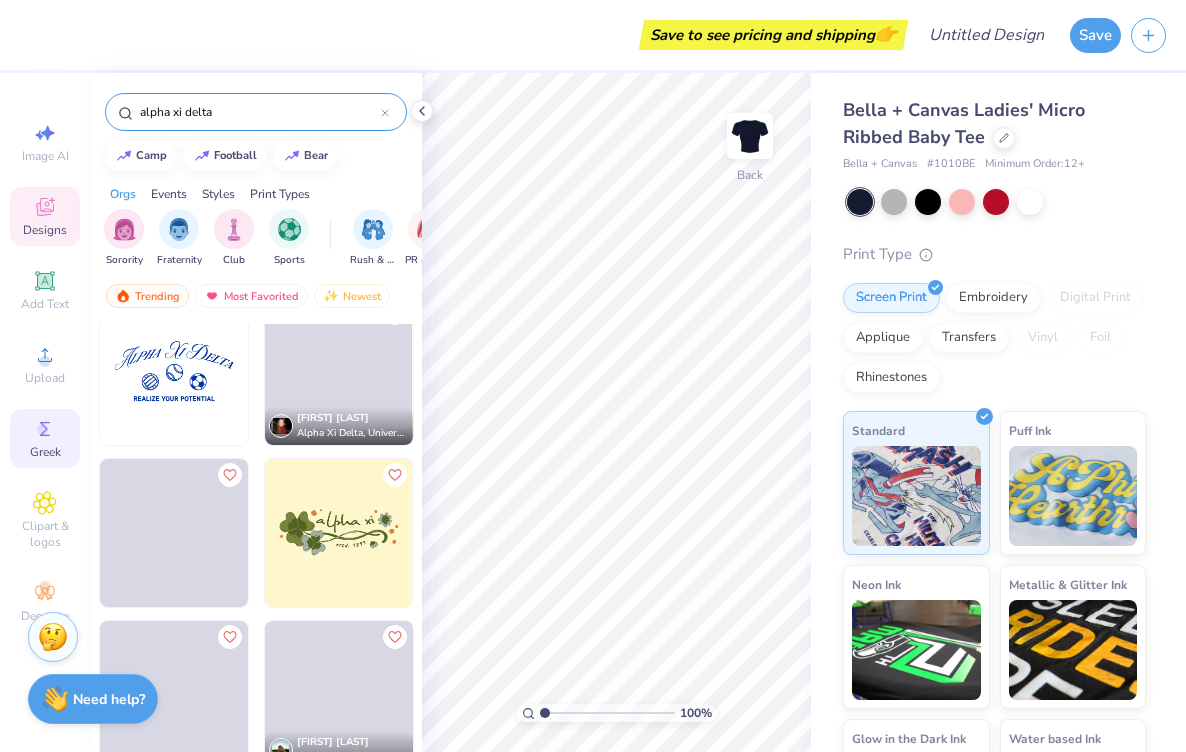 click 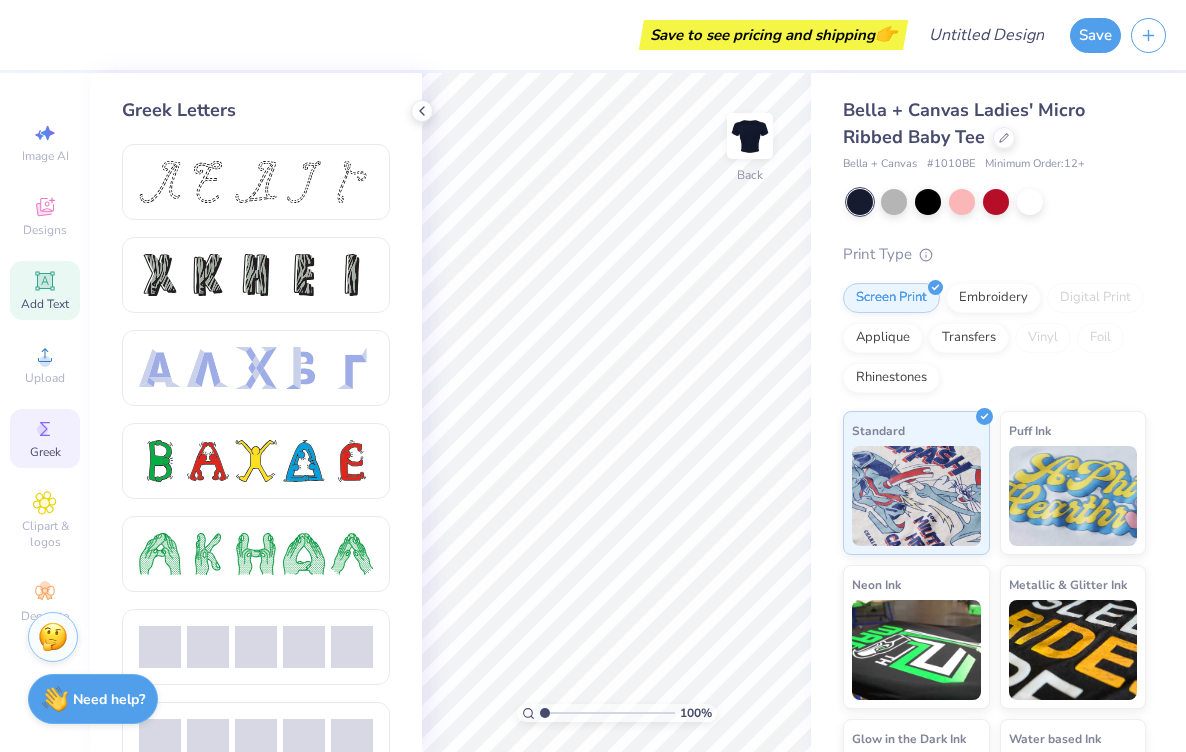 click 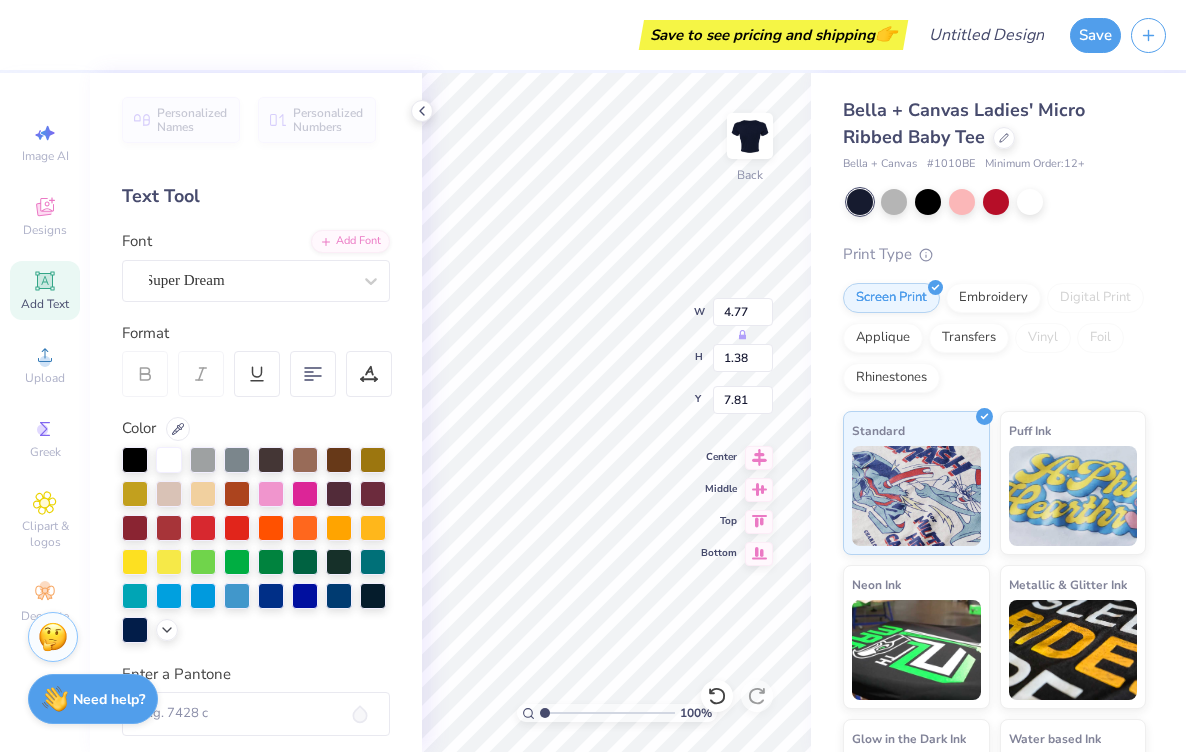 scroll, scrollTop: 0, scrollLeft: 4, axis: horizontal 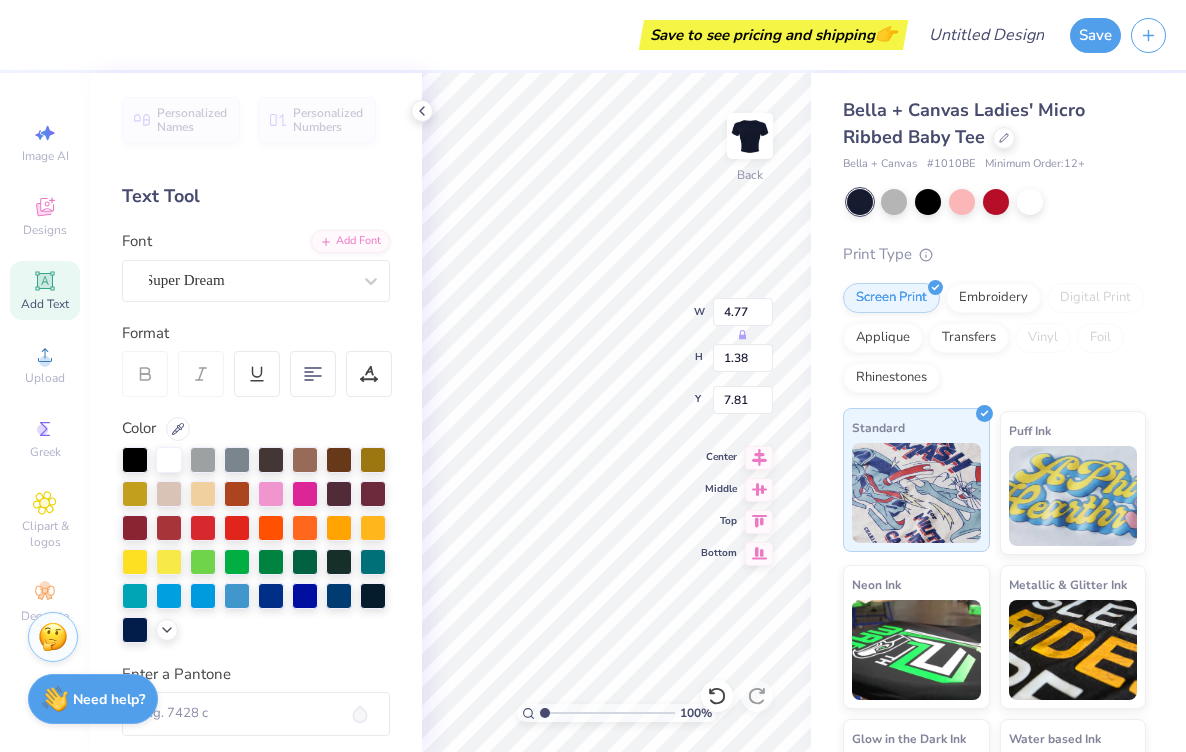 click on "Save to see pricing and shipping  👉 Design Title Save Image AI Designs Add Text Upload Greek Clipart & logos Decorate Personalized Names Personalized Numbers Text Tool  Add Font Font Super Dream Format Color Enter a Pantone Styles Text Shape 100  % Back W 4.77 H 1.38 Y 7.81 Center Middle Top Bottom Bella + Canvas Ladies' Micro Ribbed Baby Tee Bella + Canvas # 1010BE Minimum Order:  12 +   Print Type Screen Print Embroidery Digital Print Applique Transfers Vinyl Foil Rhinestones Standard Puff Ink Neon Ink Metallic & Glitter Ink Glow in the Dark Ink Water based Ink Stuck?  Our Art team will finish your design for free. Need help?  Chat with us." at bounding box center (593, 376) 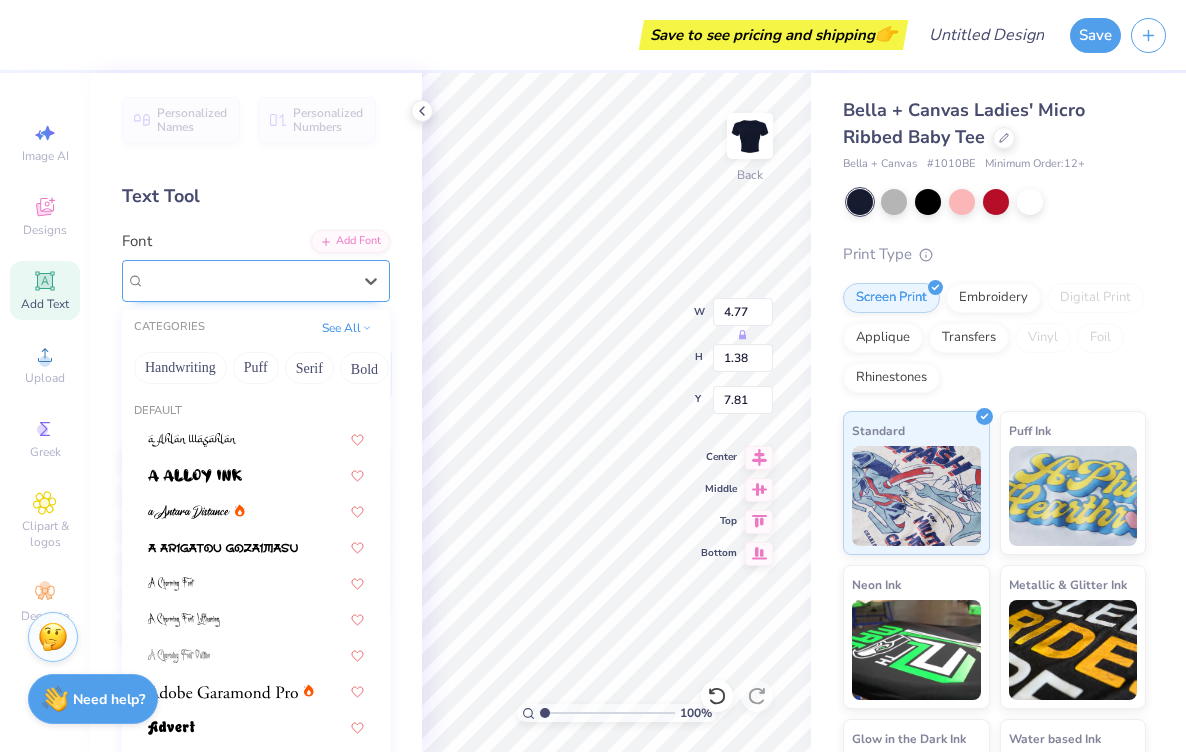 click on "Super Dream" at bounding box center (248, 280) 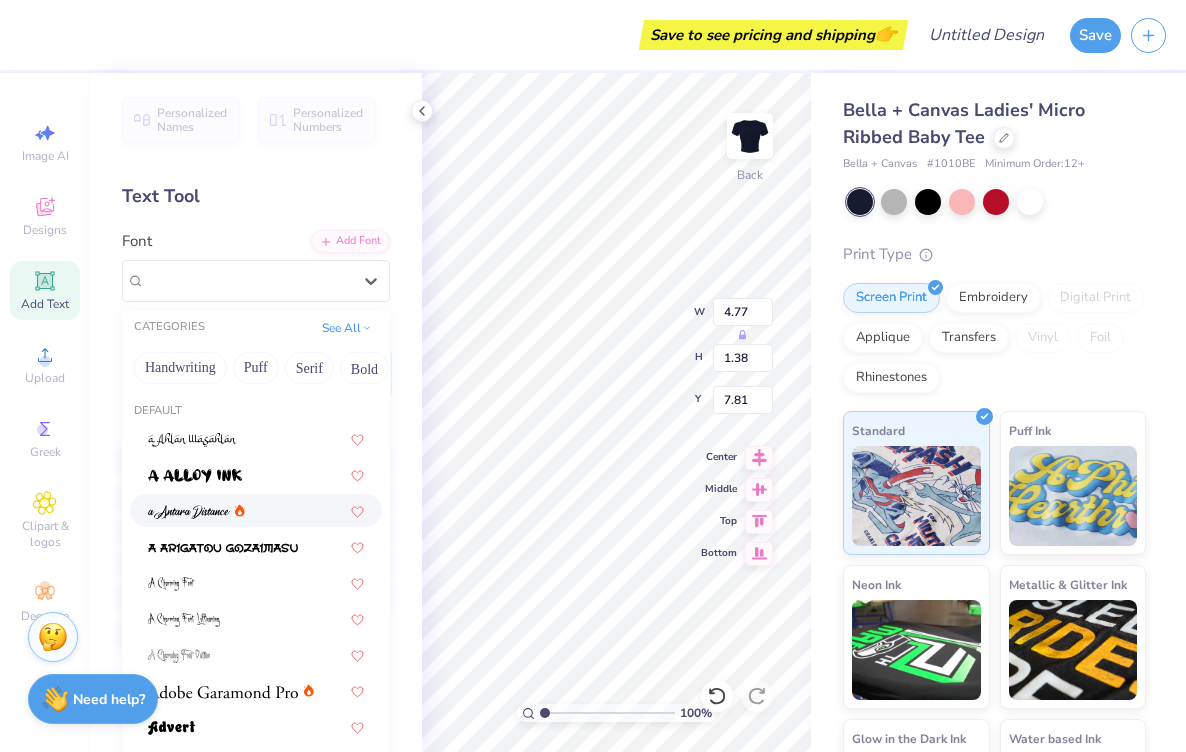 click at bounding box center [256, 510] 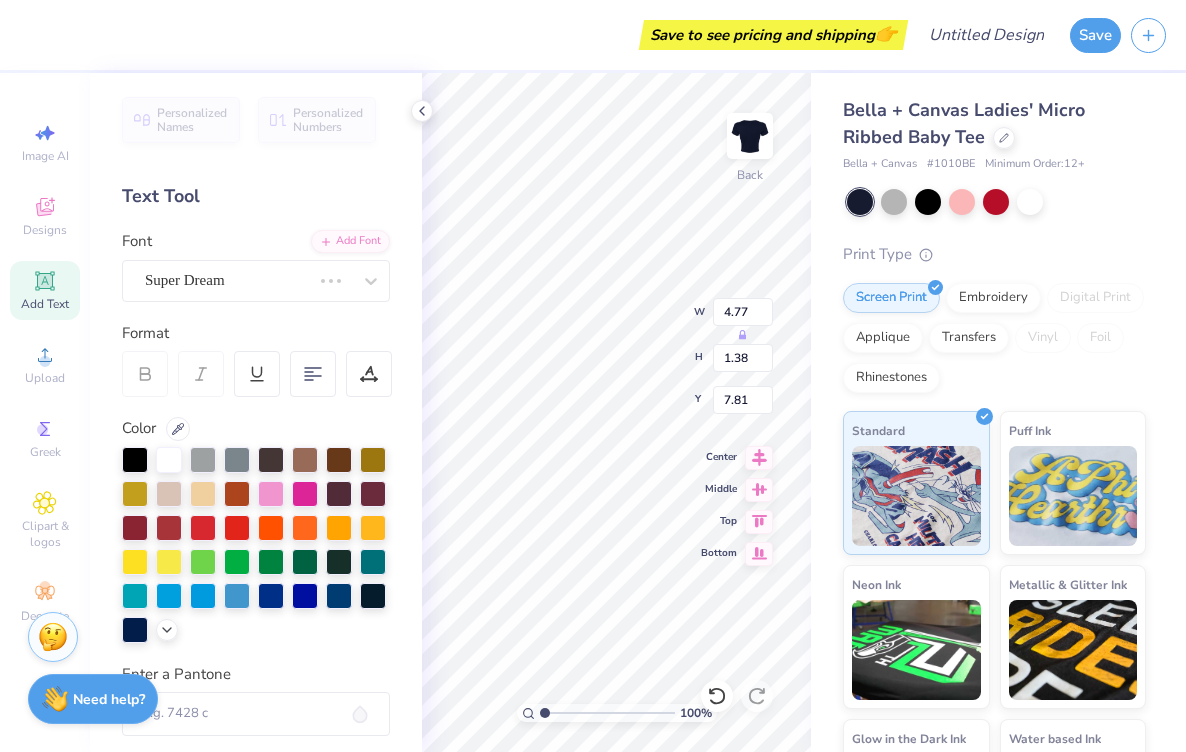 scroll, scrollTop: 0, scrollLeft: 5, axis: horizontal 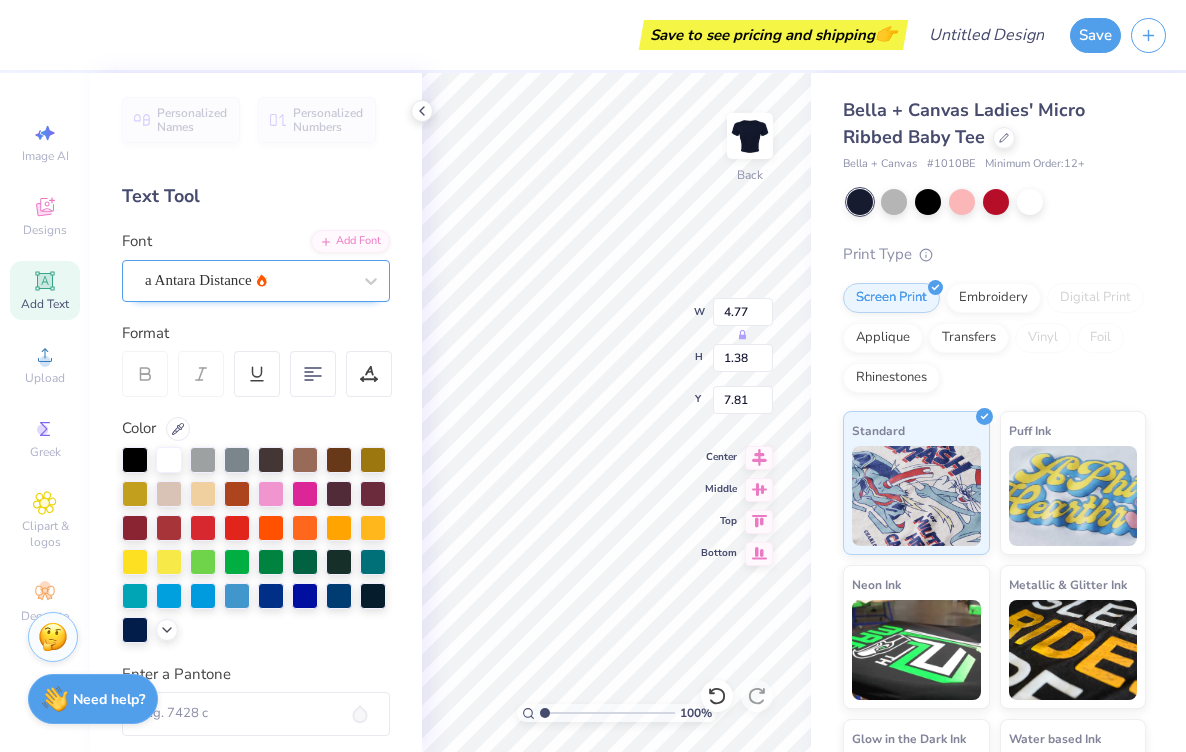 click on "a Antara Distance" at bounding box center [248, 280] 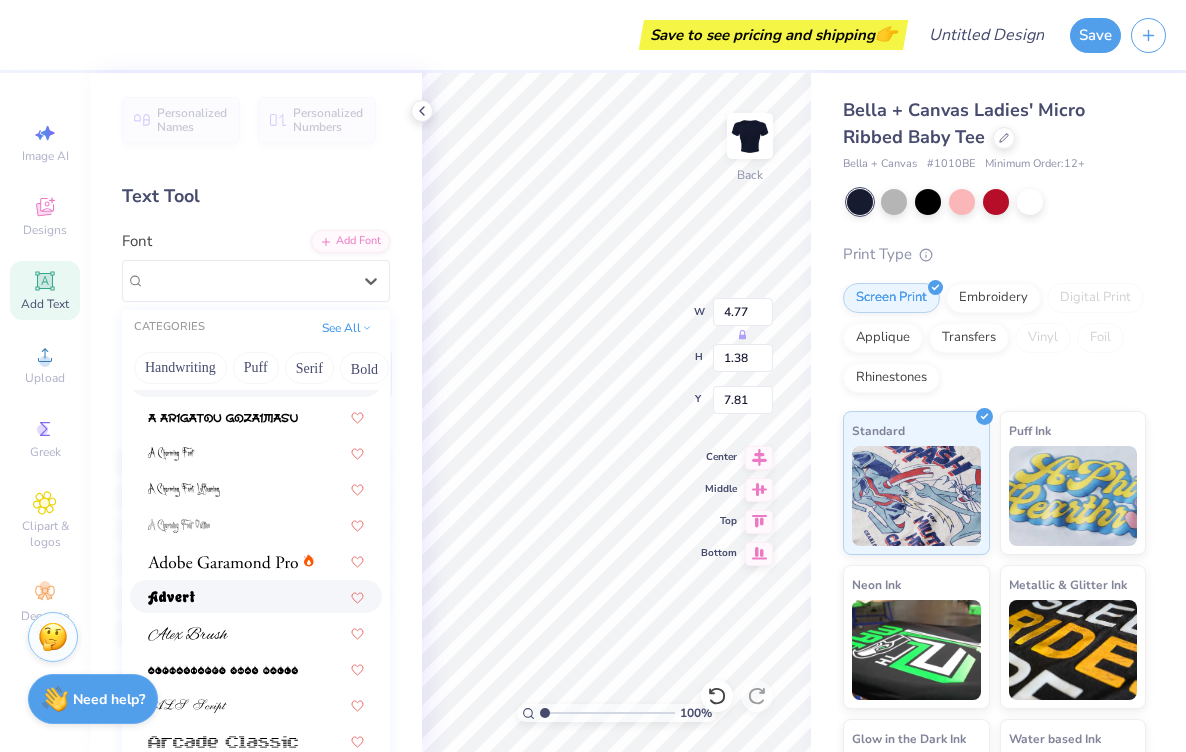 scroll, scrollTop: 133, scrollLeft: 0, axis: vertical 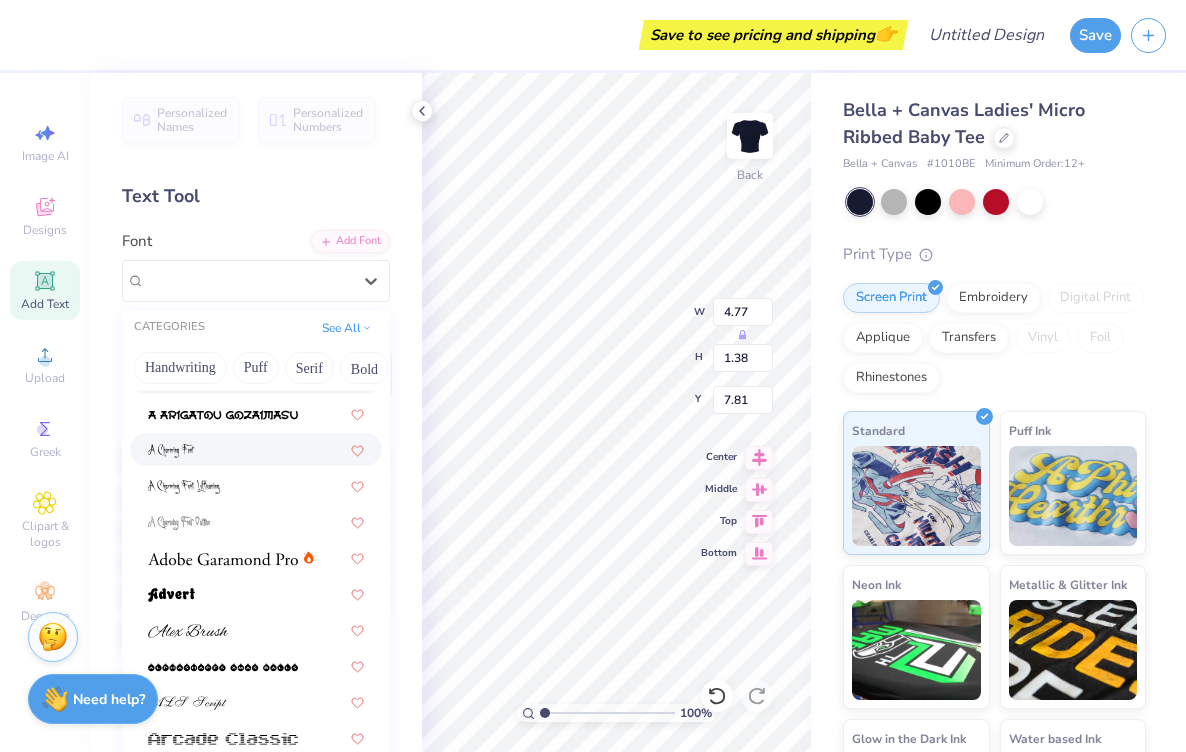 click at bounding box center (256, 449) 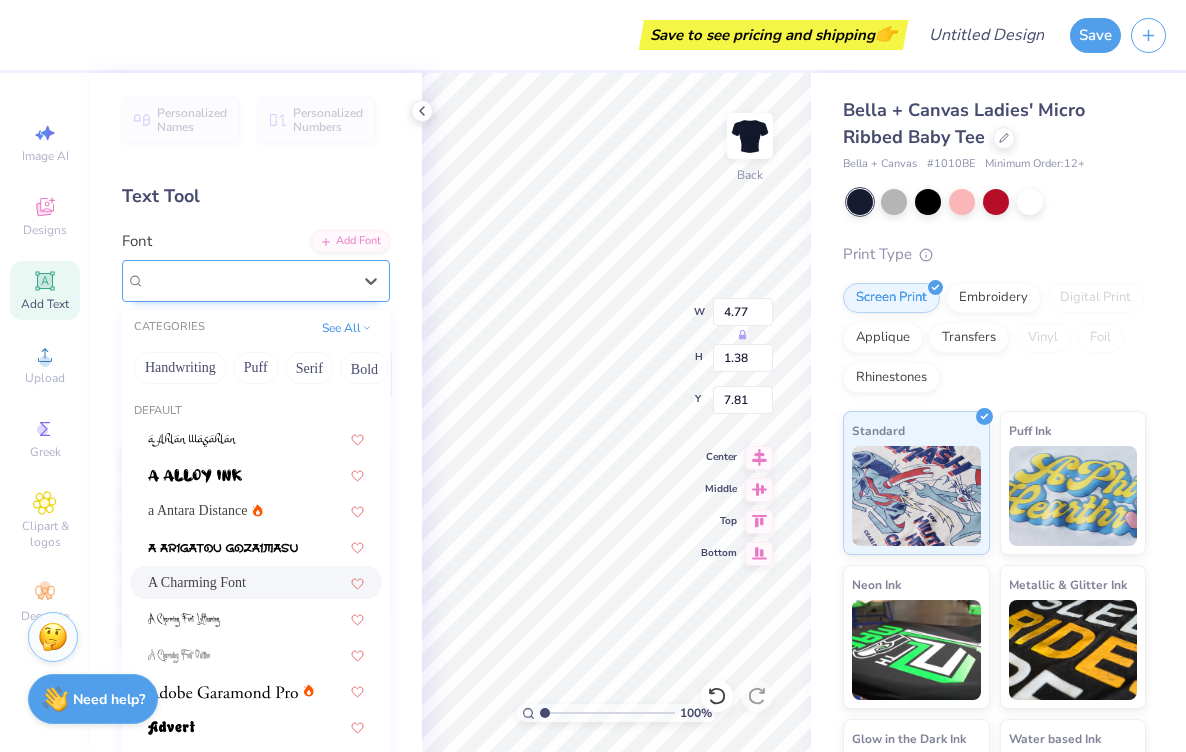 click on "A Charming Font" at bounding box center [248, 280] 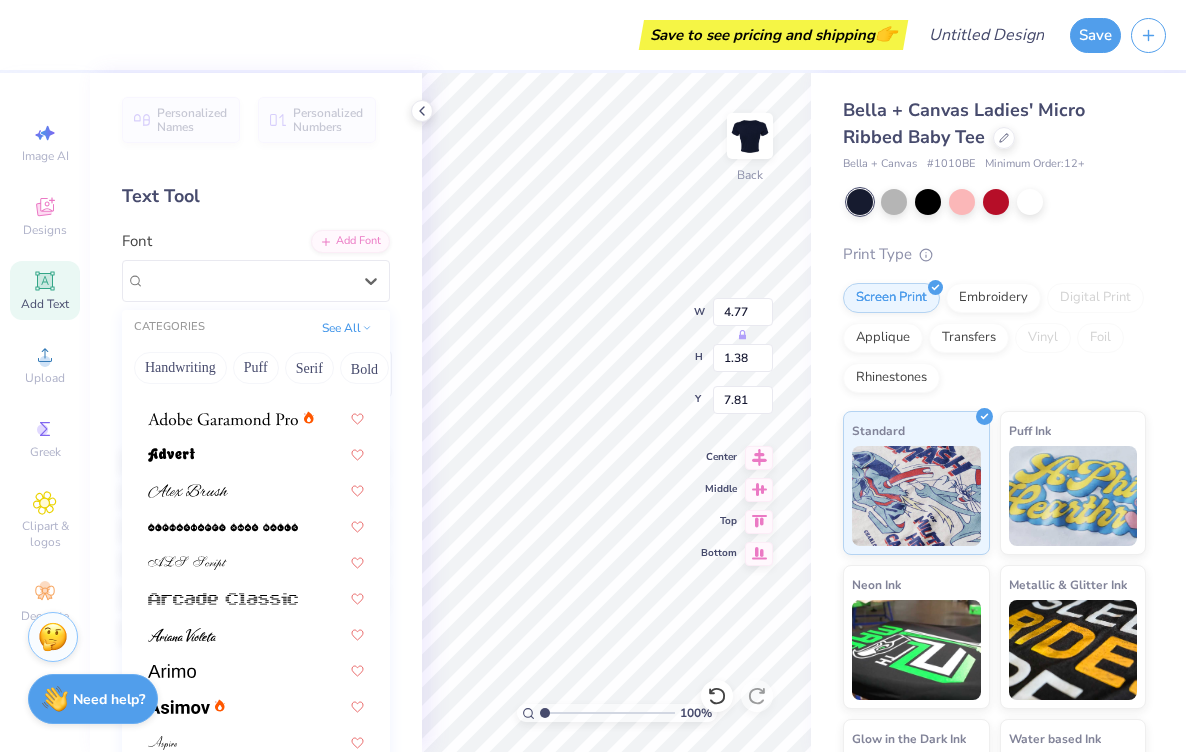 scroll, scrollTop: 274, scrollLeft: 0, axis: vertical 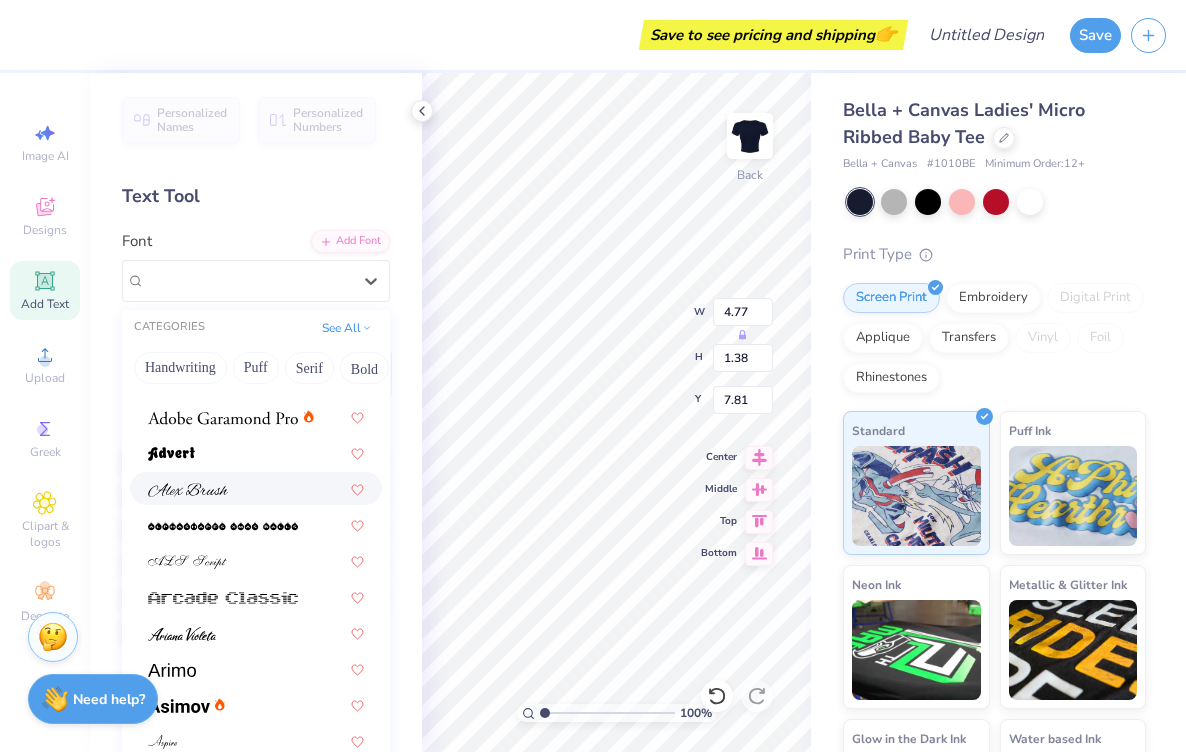 click at bounding box center [256, 488] 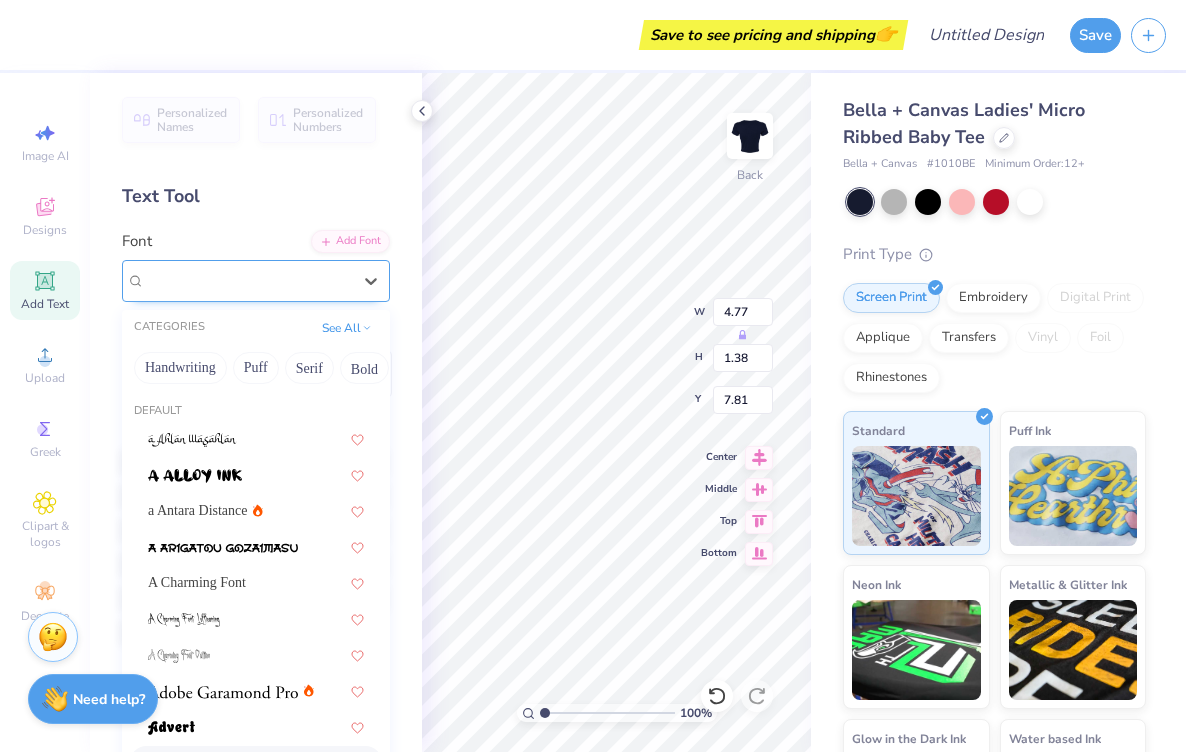 click on "Alex Brush" at bounding box center [248, 280] 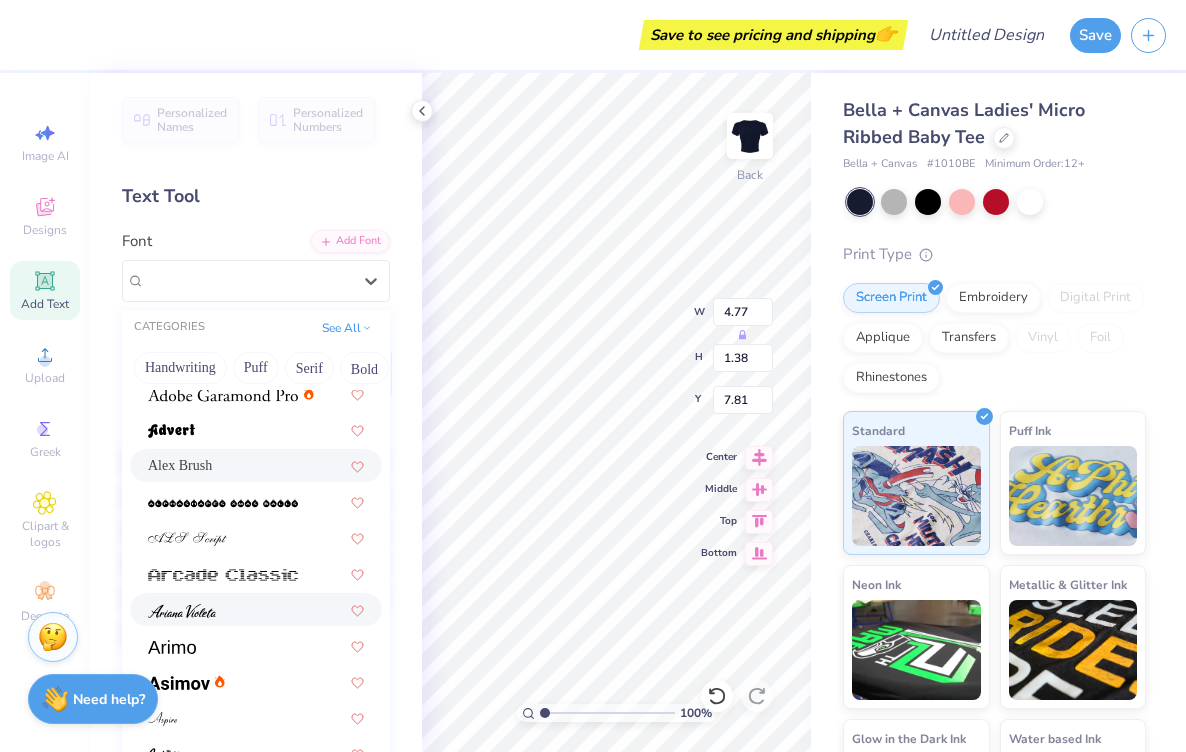 scroll, scrollTop: 299, scrollLeft: 0, axis: vertical 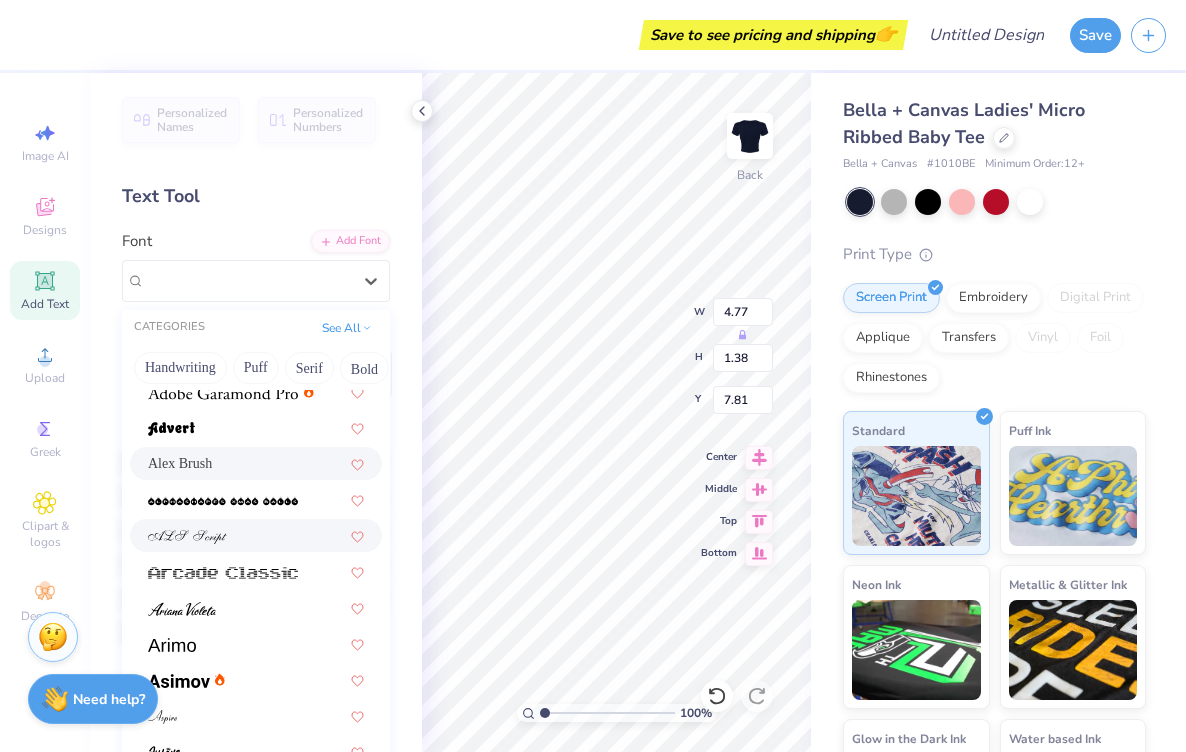 click at bounding box center (256, 535) 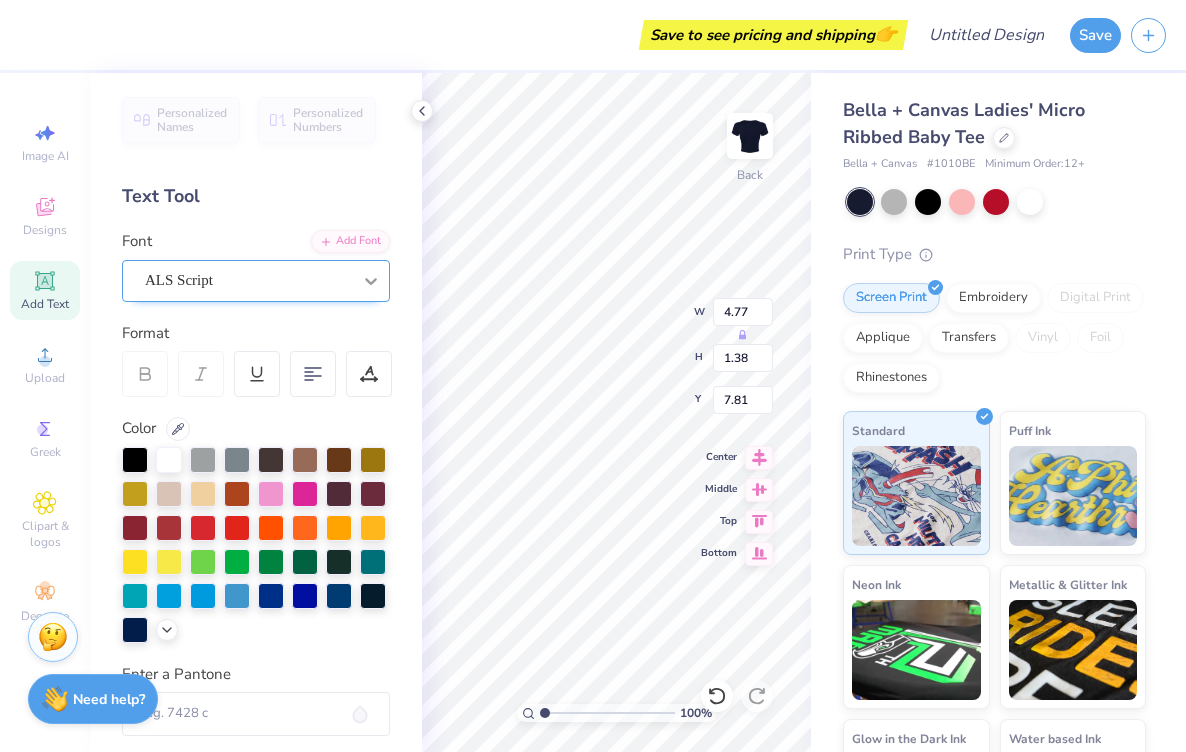 click at bounding box center [371, 281] 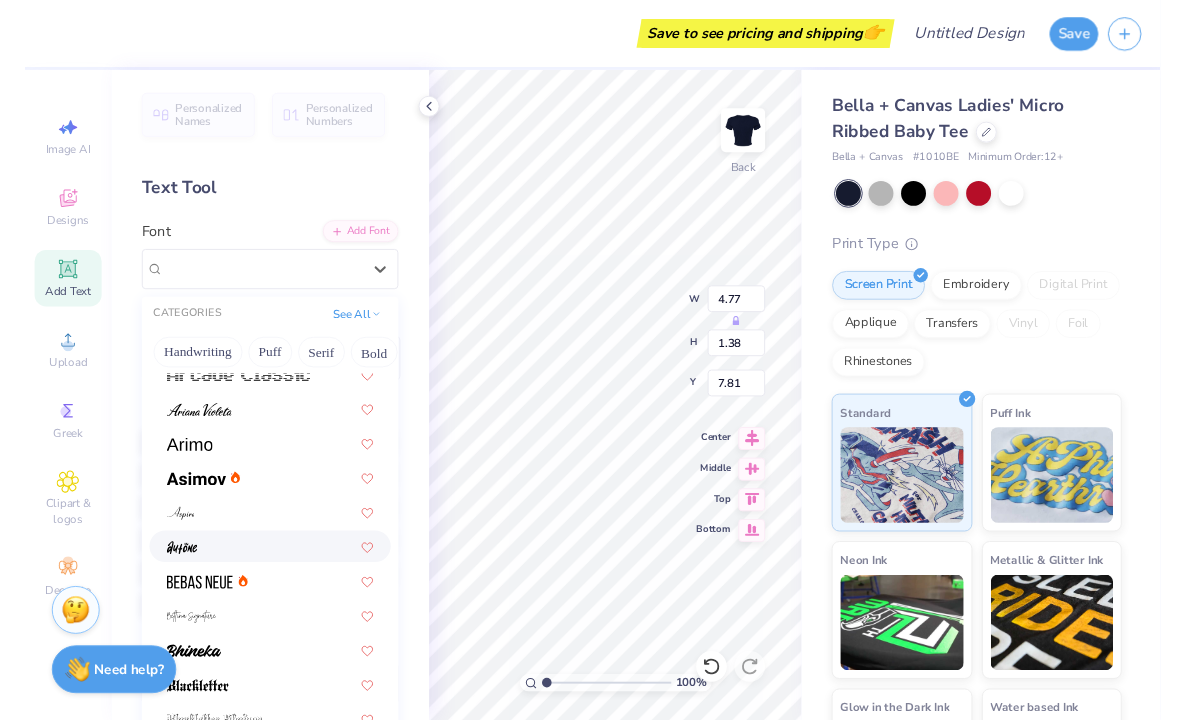 scroll, scrollTop: 482, scrollLeft: 0, axis: vertical 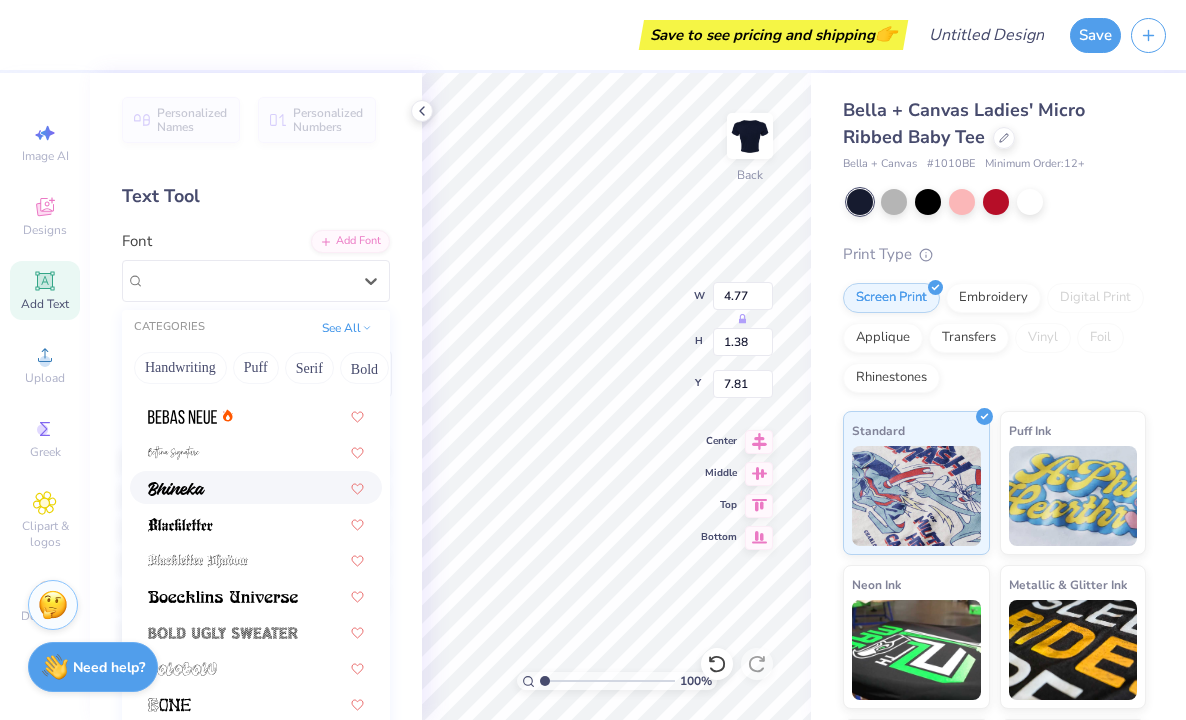 click at bounding box center [256, 487] 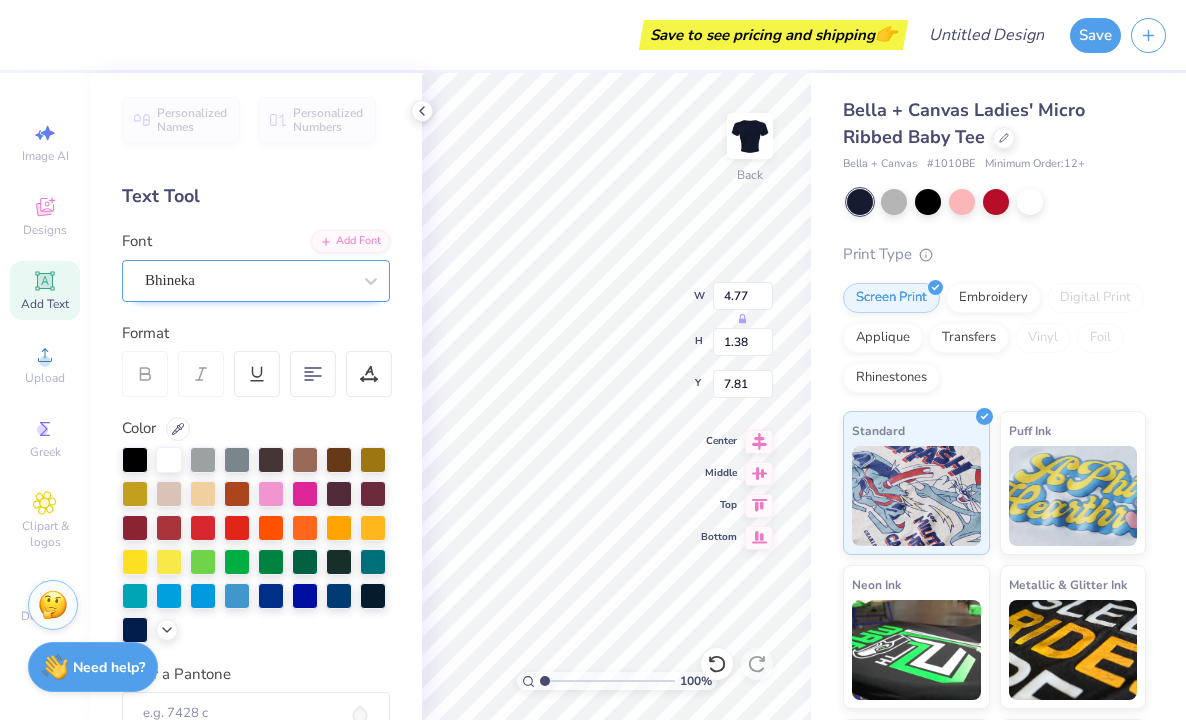 click on "Bhineka" at bounding box center (248, 280) 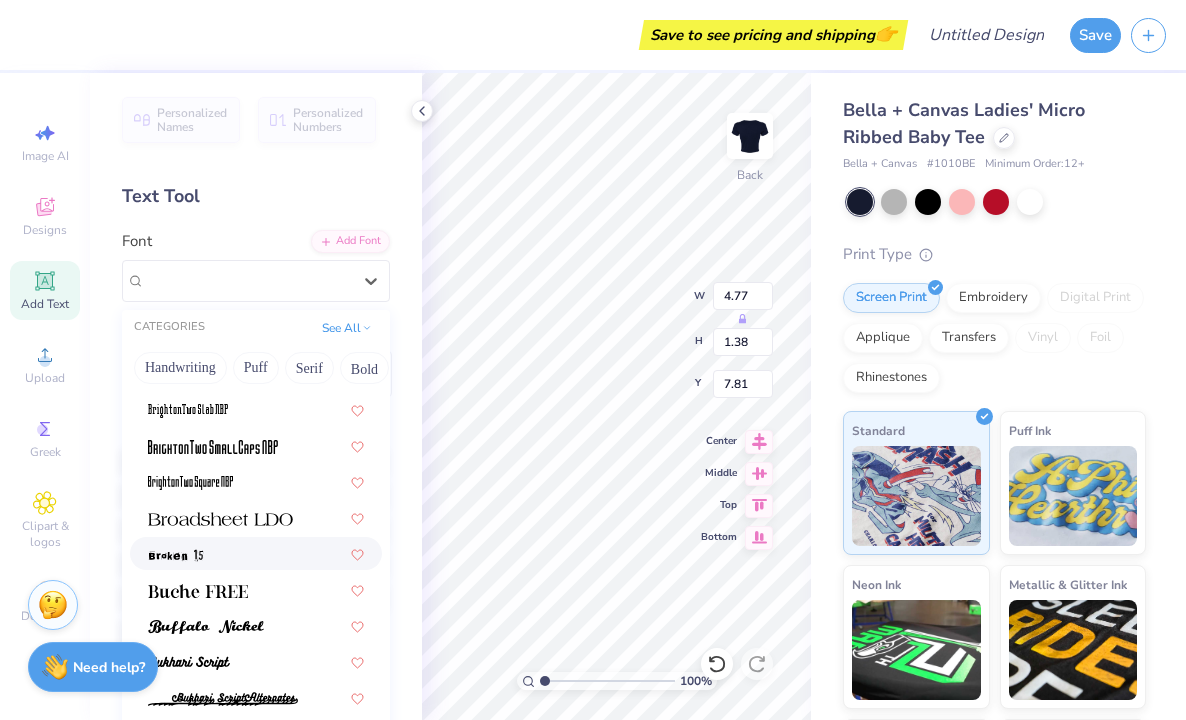 scroll, scrollTop: 0, scrollLeft: 0, axis: both 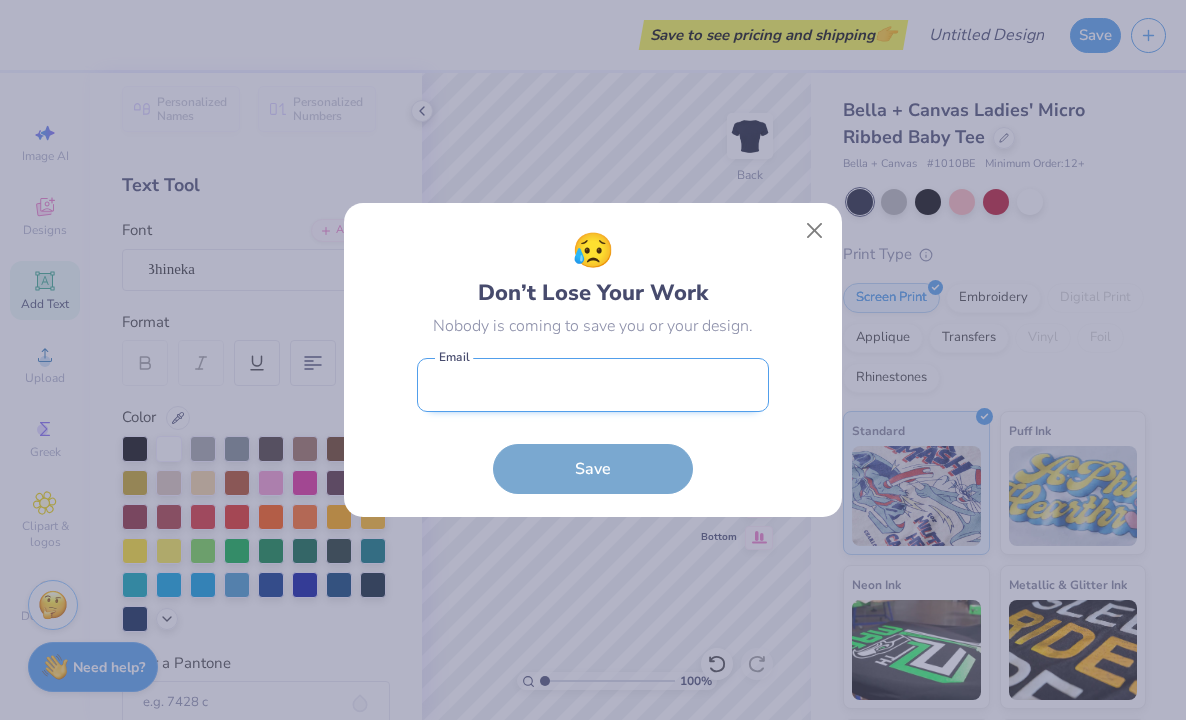 click at bounding box center (593, 385) 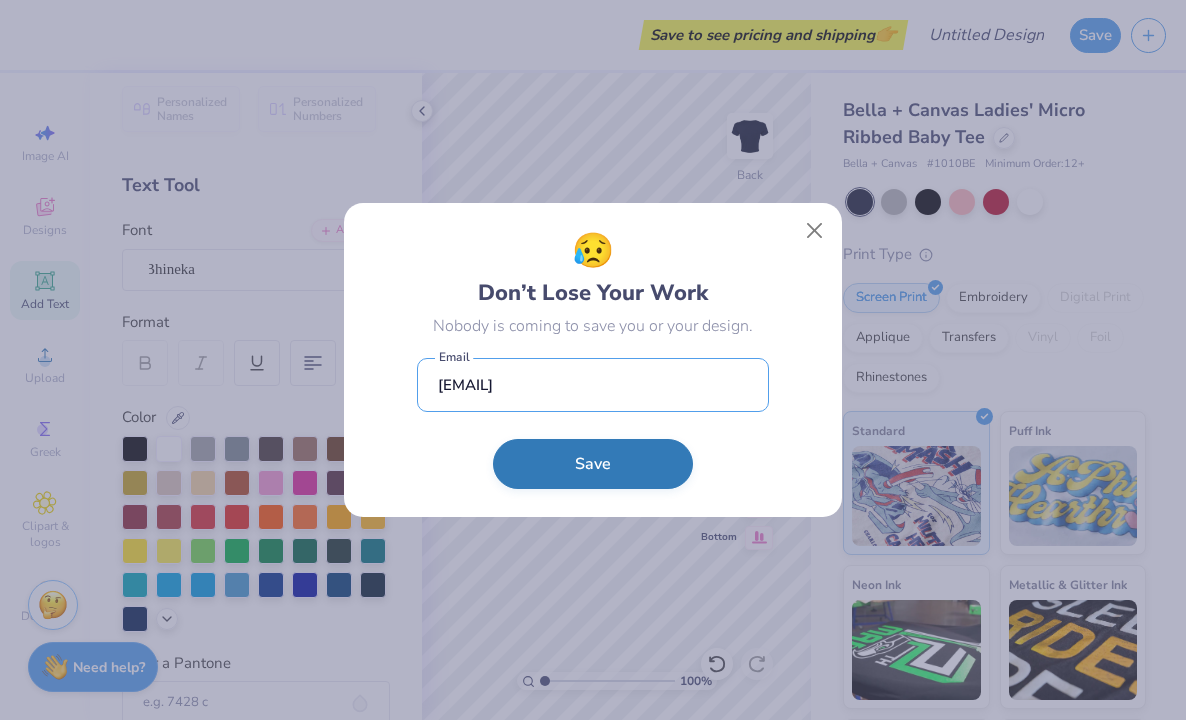 type on "[EMAIL]" 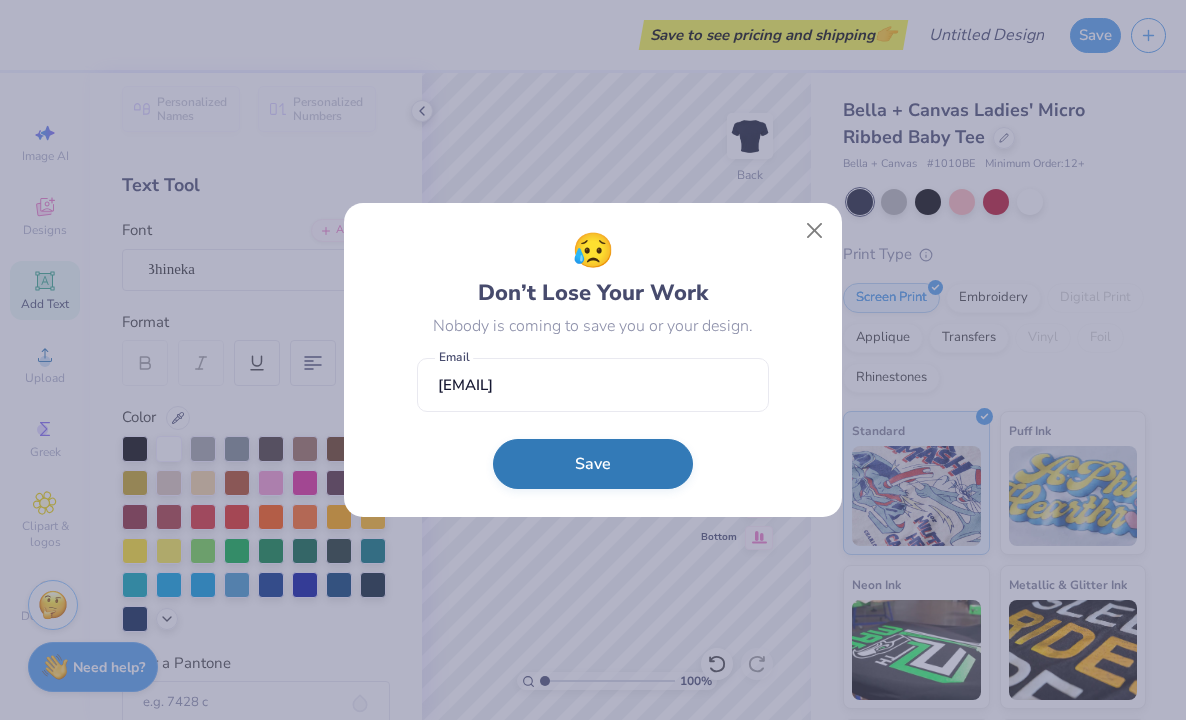 click on "Save" at bounding box center [593, 464] 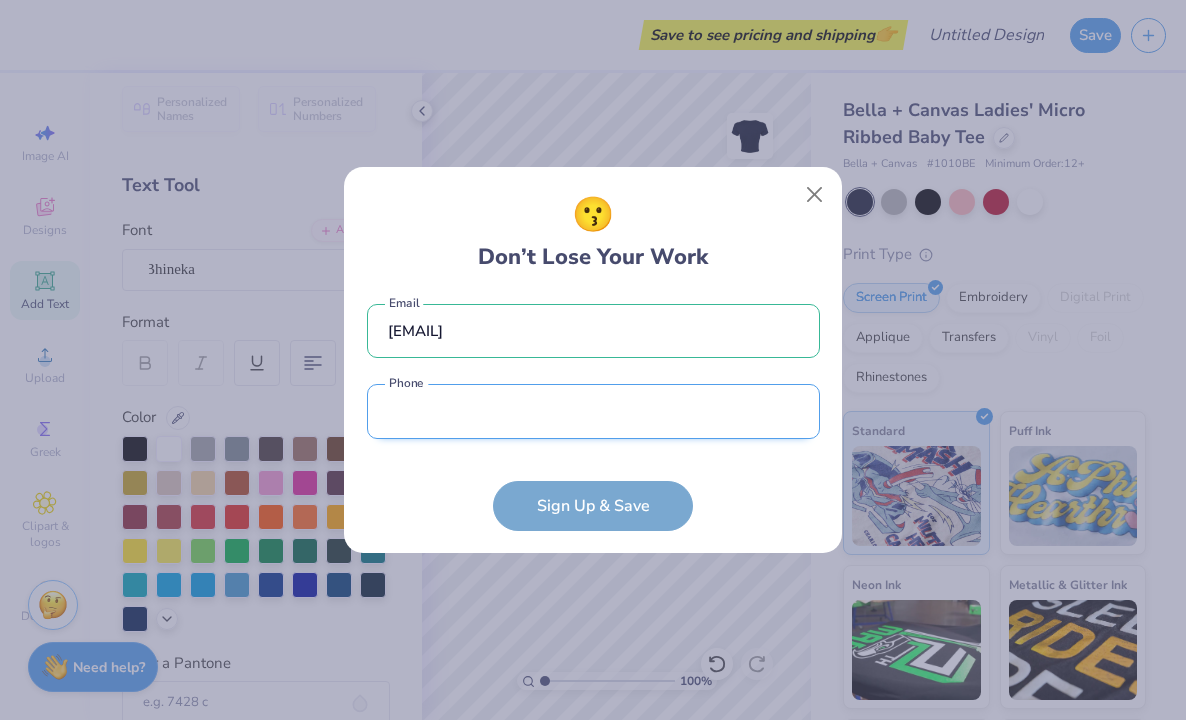 click at bounding box center [593, 411] 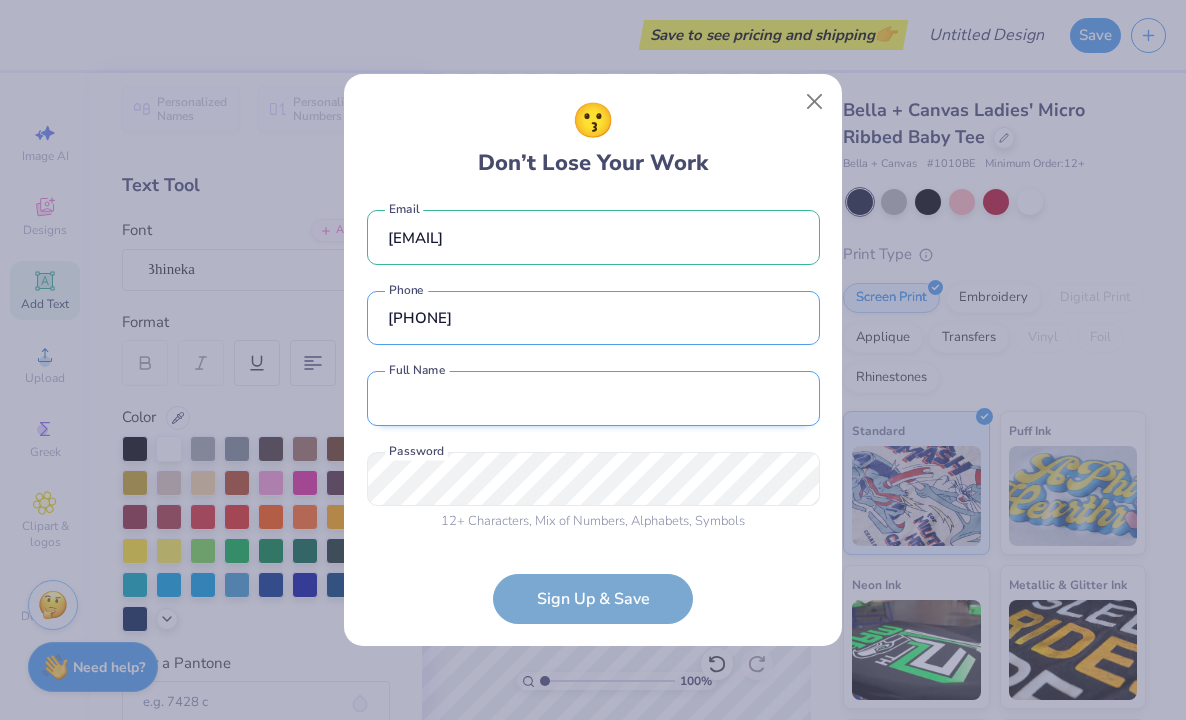 type on "[PHONE]" 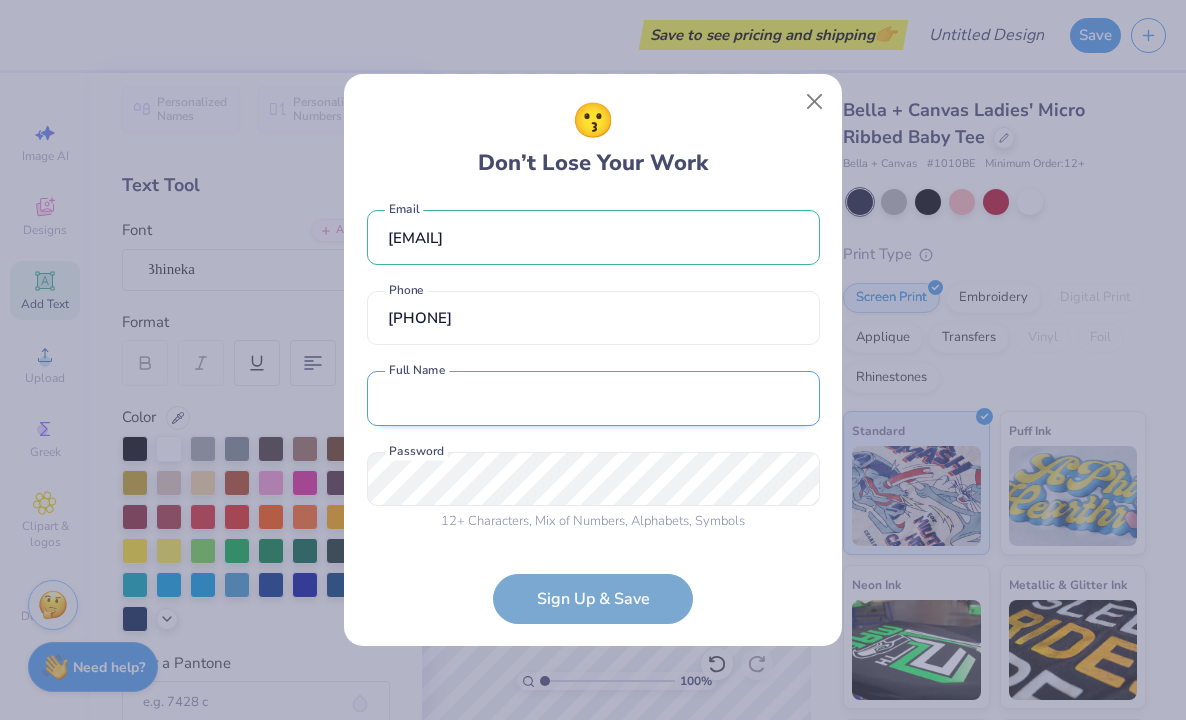 click at bounding box center (593, 398) 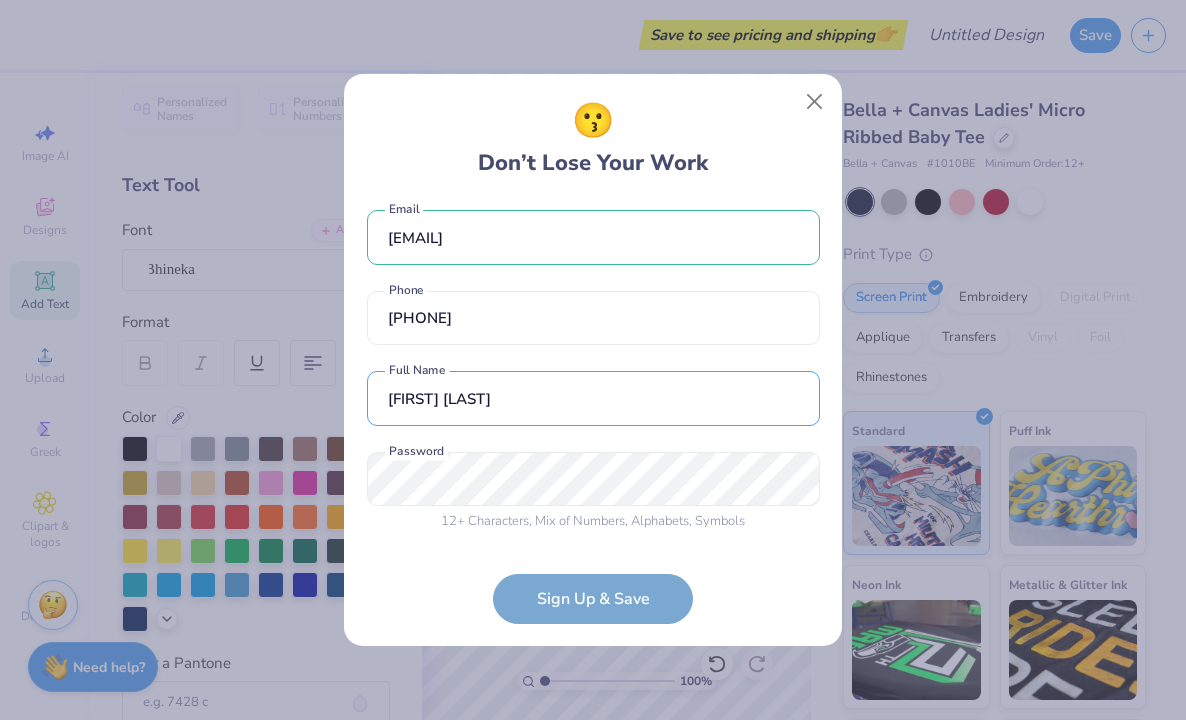 type on "[FIRST] [LAST]" 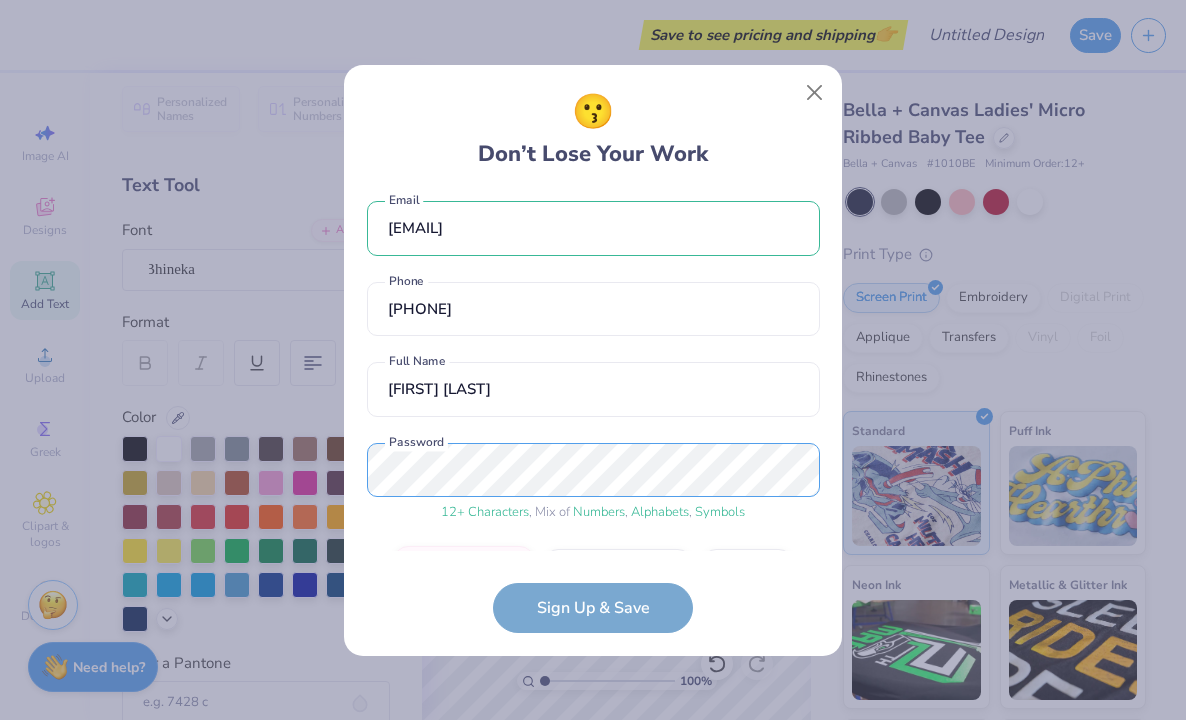 scroll, scrollTop: 57, scrollLeft: 0, axis: vertical 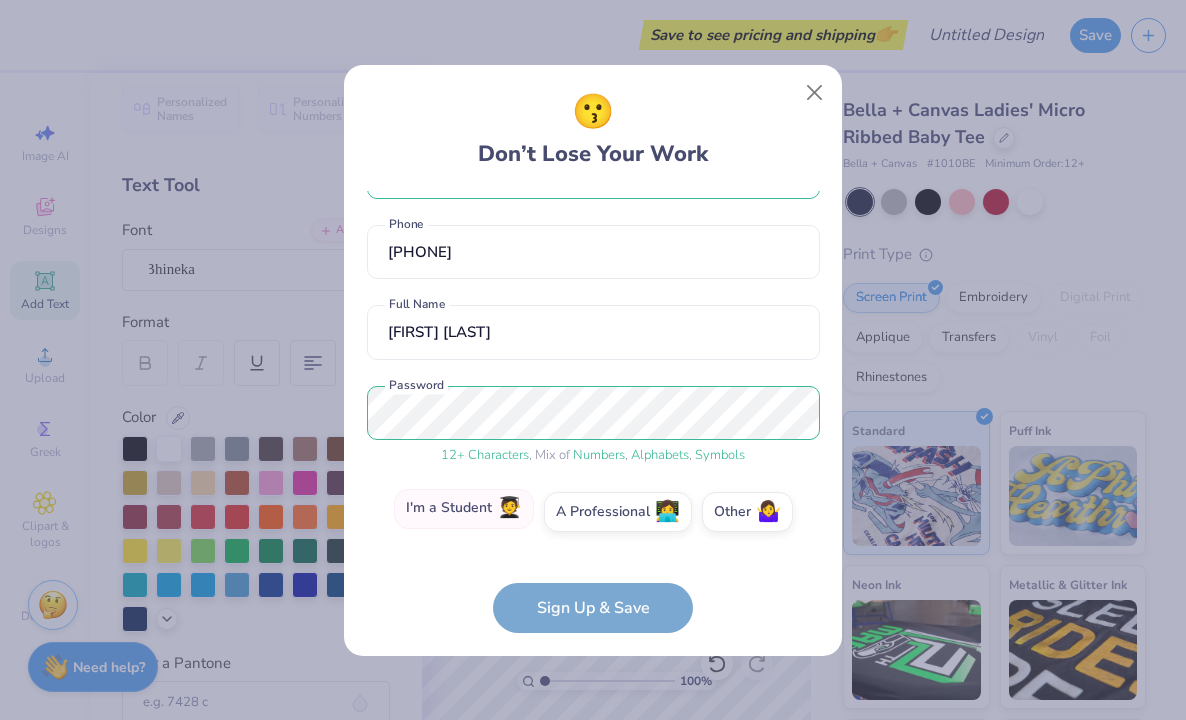 click on "I'm a Student 🧑‍🎓" at bounding box center (464, 509) 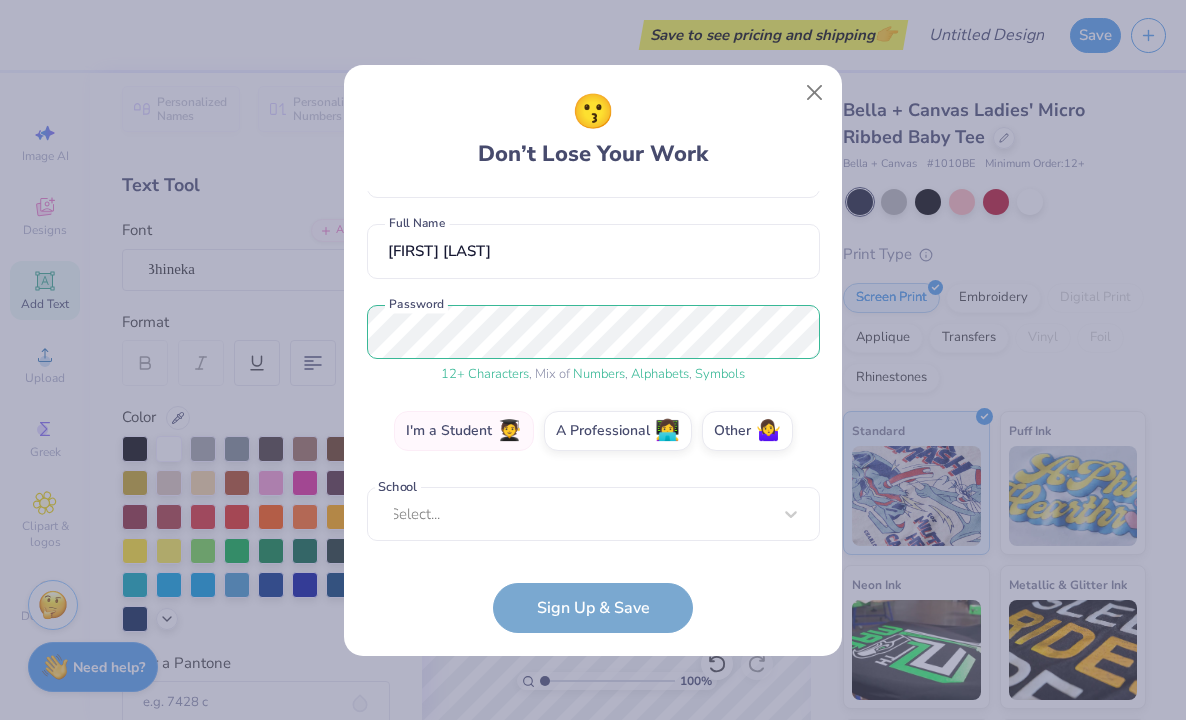 scroll, scrollTop: 127, scrollLeft: 0, axis: vertical 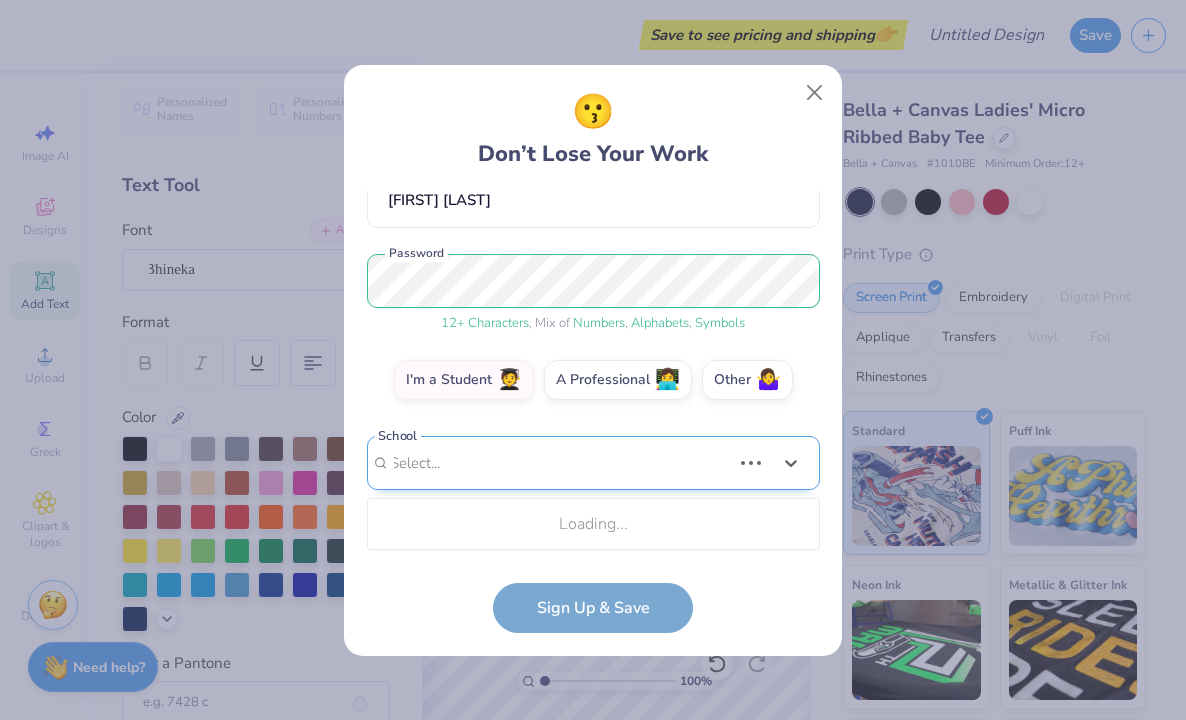 click on "Use Up and Down to choose options, press Enter to select the currently focused option, press Escape to exit the menu, press Tab to select the option and exit the menu. Select... Loading..." at bounding box center [593, 493] 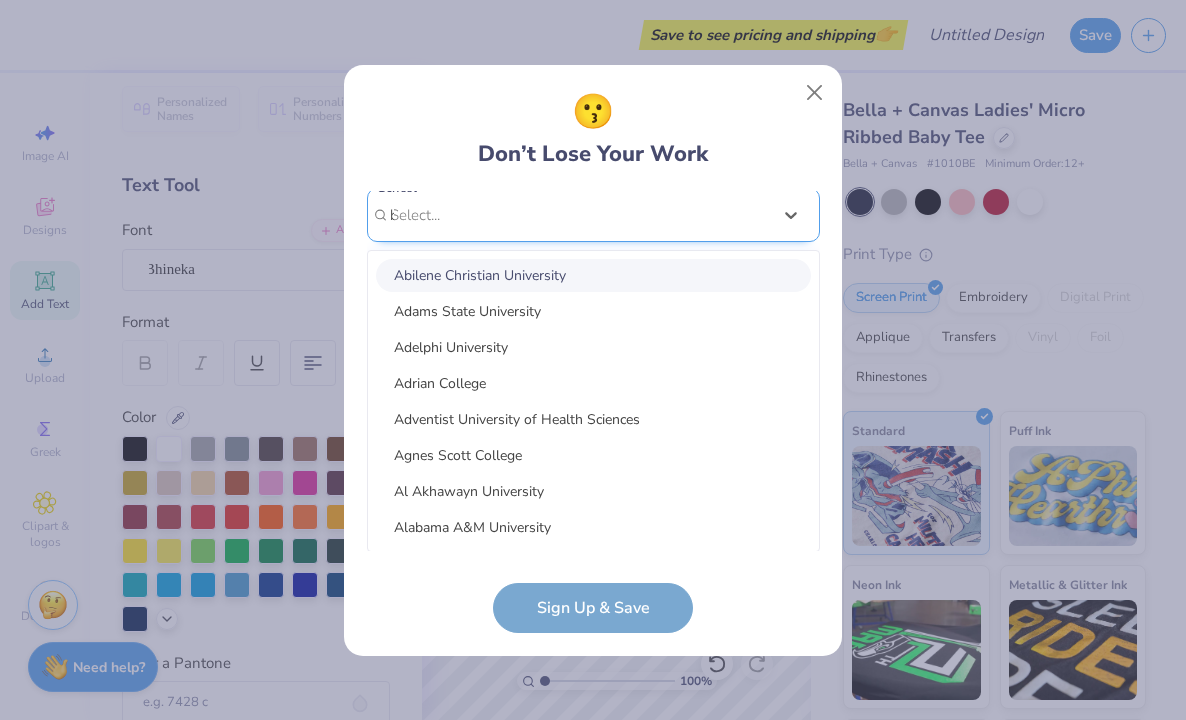 scroll, scrollTop: 205, scrollLeft: 0, axis: vertical 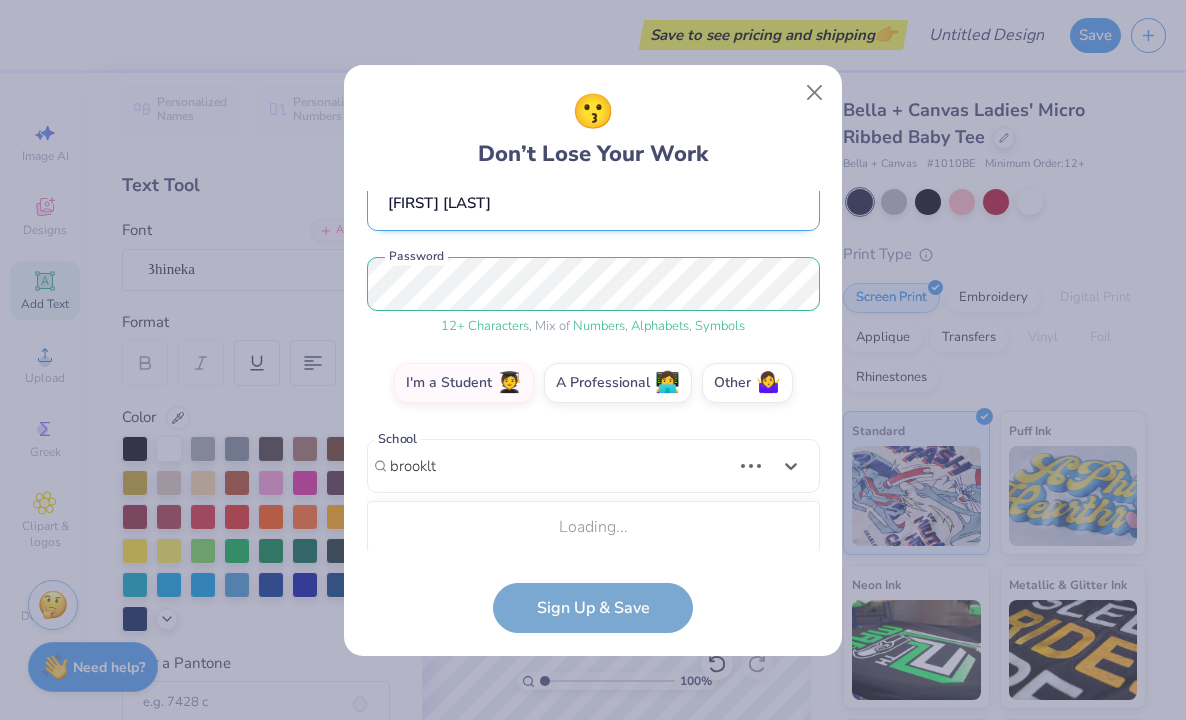 type on "brooklt" 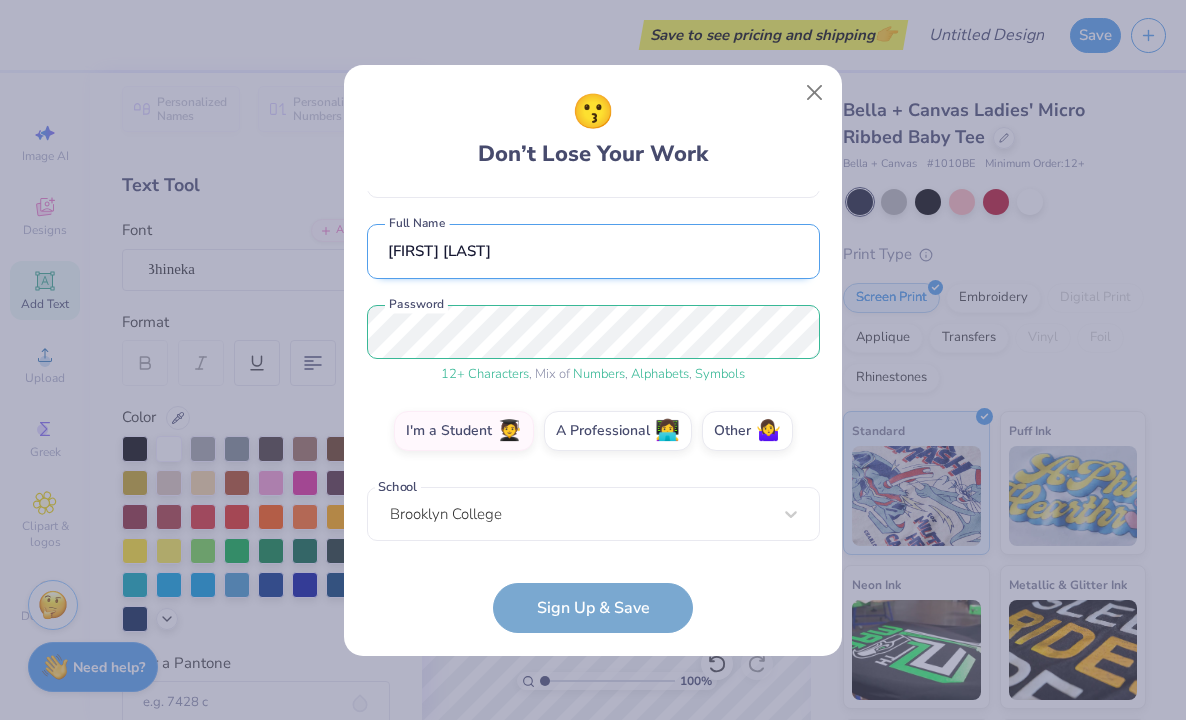 scroll, scrollTop: 218, scrollLeft: 0, axis: vertical 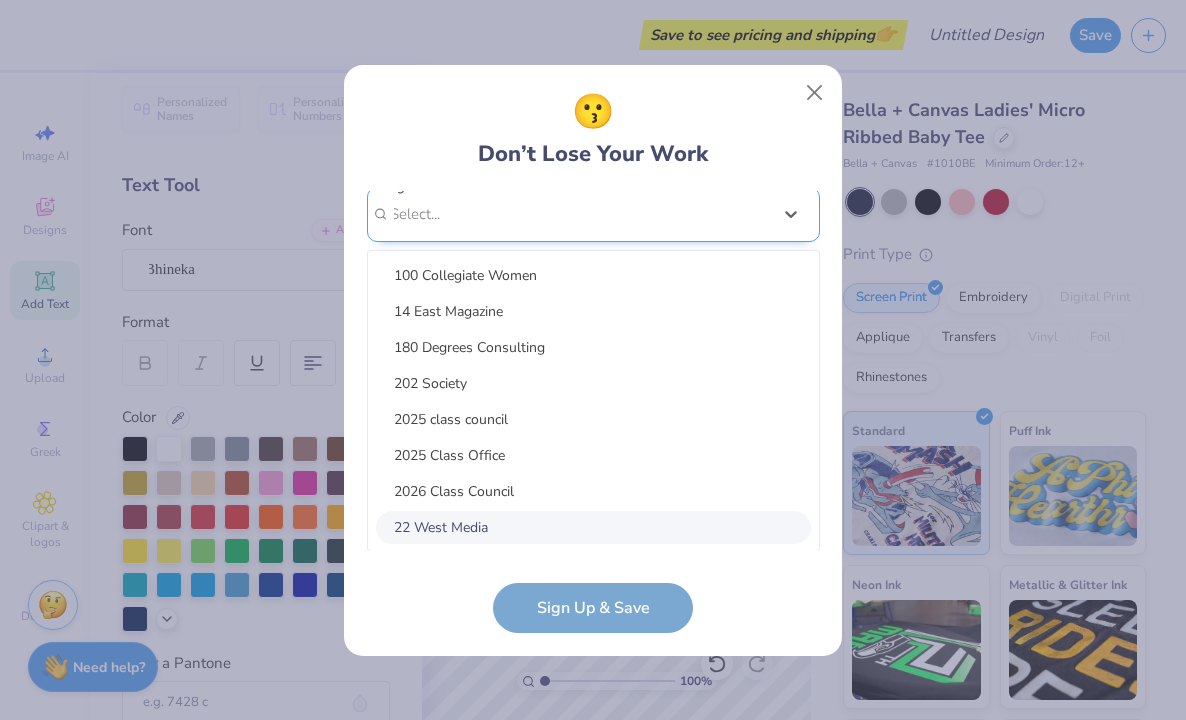 click on "option  focused, 8 of 15. 15 results available. Use Up and Down to choose options, press Enter to select the currently focused option, press Escape to exit the menu, press Tab to select the option and exit the menu. Select... 100 Collegiate Women 14 East Magazine 180 Degrees Consulting 202 Society 2025 class council 2025 Class Office 2026 Class Council 22 West Media 27 Heartbeats 314 Action 3D4E 4 Paws for Ability 4-H 45 Kings 49er Racing Club" at bounding box center [593, 369] 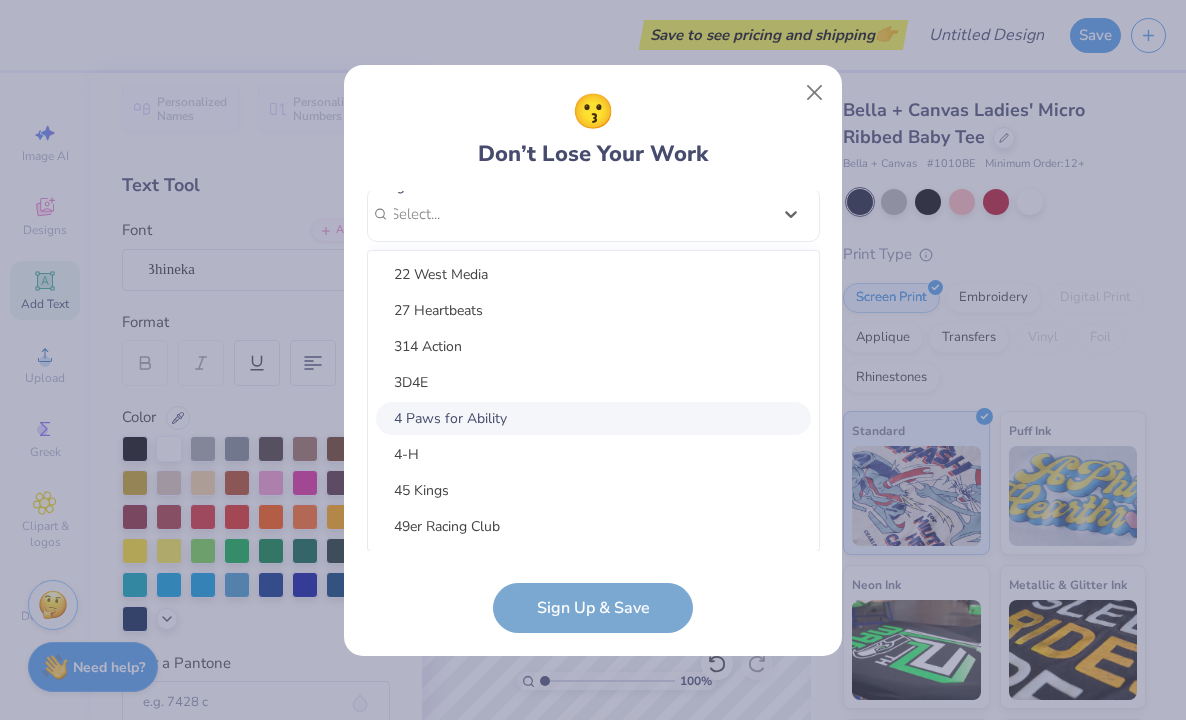 scroll, scrollTop: 0, scrollLeft: 0, axis: both 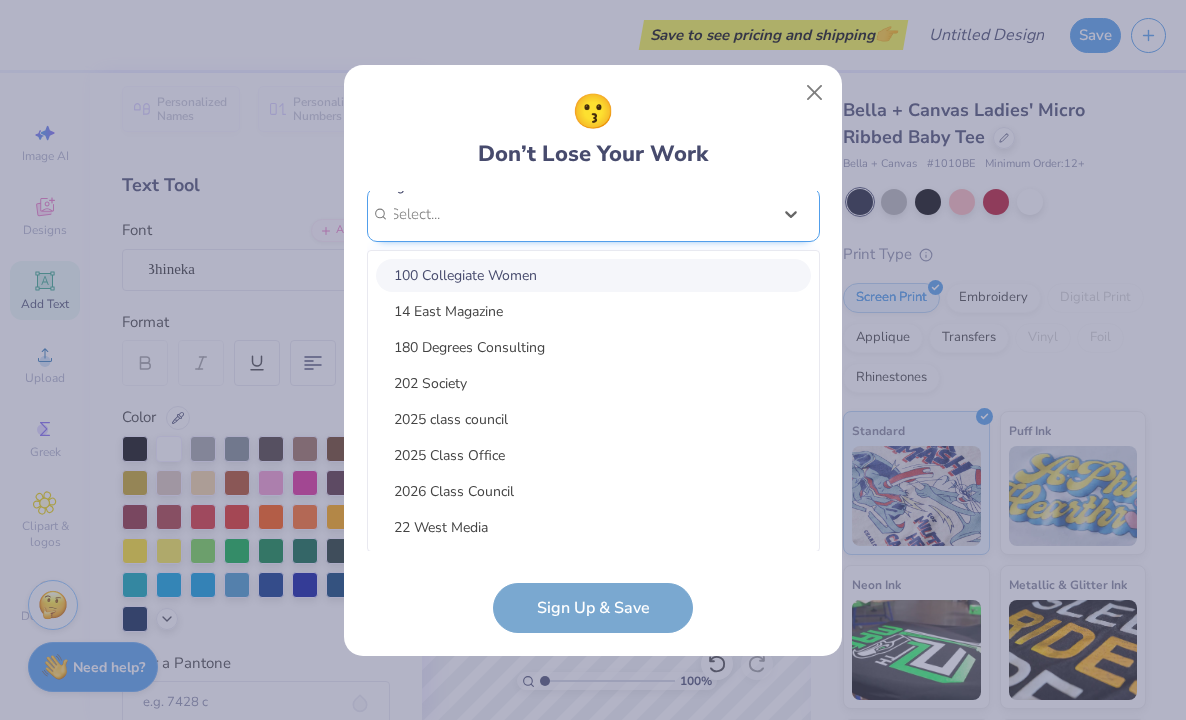click on "ashlyceja04@gmail.com Email [PHONE] Phone [FIRST] [LAST] Full Name 12 + Characters , Mix of   Numbers ,   Alphabets ,   Symbols Password I'm a Student 🧑‍🎓 A Professional 👩‍💻 Other 🤷‍♀️ School Brooklyn College Organization option  focused, 1 of 30. 30 results available. Use Up and Down to choose options, press Enter to select the currently focused option, press Escape to exit the menu, press Tab to select the option and exit the menu. Select... 100 Collegiate Women 14 East Magazine 180 Degrees Consulting 202 Society 2025 class council 2025 Class Office 2026 Class Council 22 West Media 27 Heartbeats 314 Action 3D4E 4 Paws for Ability 4-H 45 Kings 49er Racing Club 49er Social & Ballroom Dance Club 4N01 Dance Team 4x4 Magazine 64 Squares 8 To The Bar 840 West A Better Chance Tutoring A Cappella A Completely Different Note A Moment of Magic A Place to Talk A.R.T Dance Team A2 Exploration Cult AAAE AAAS Organization cannot be null" at bounding box center [593, 371] 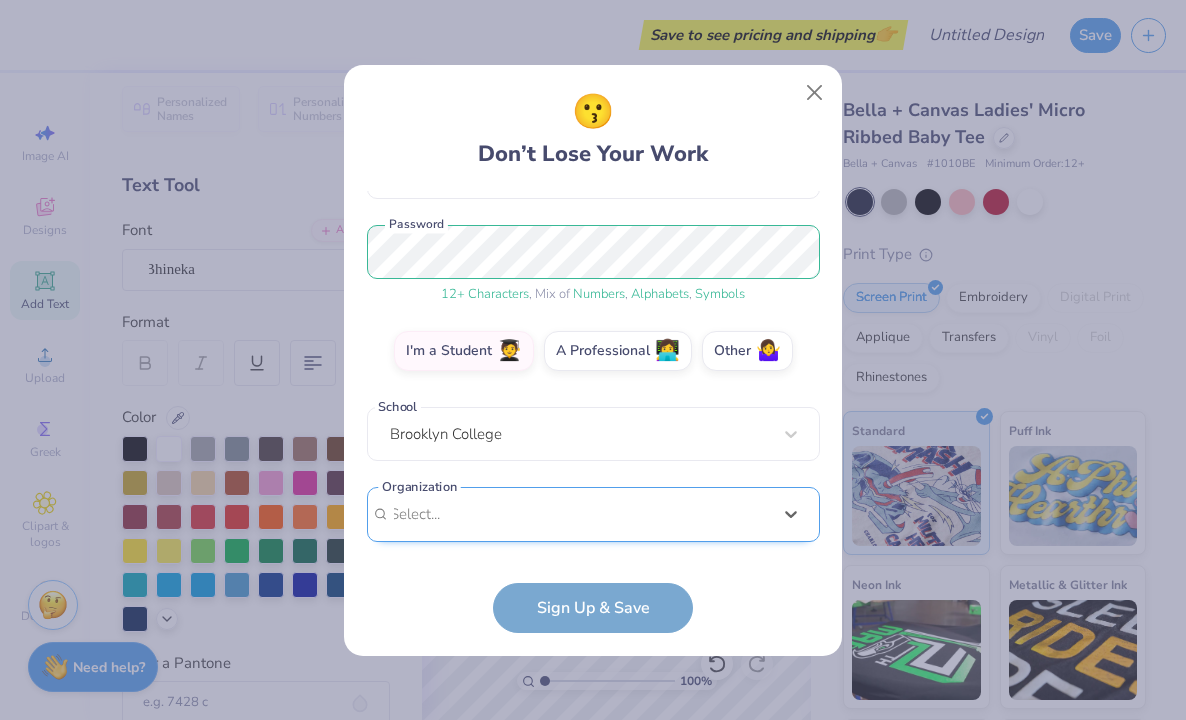 scroll, scrollTop: 518, scrollLeft: 0, axis: vertical 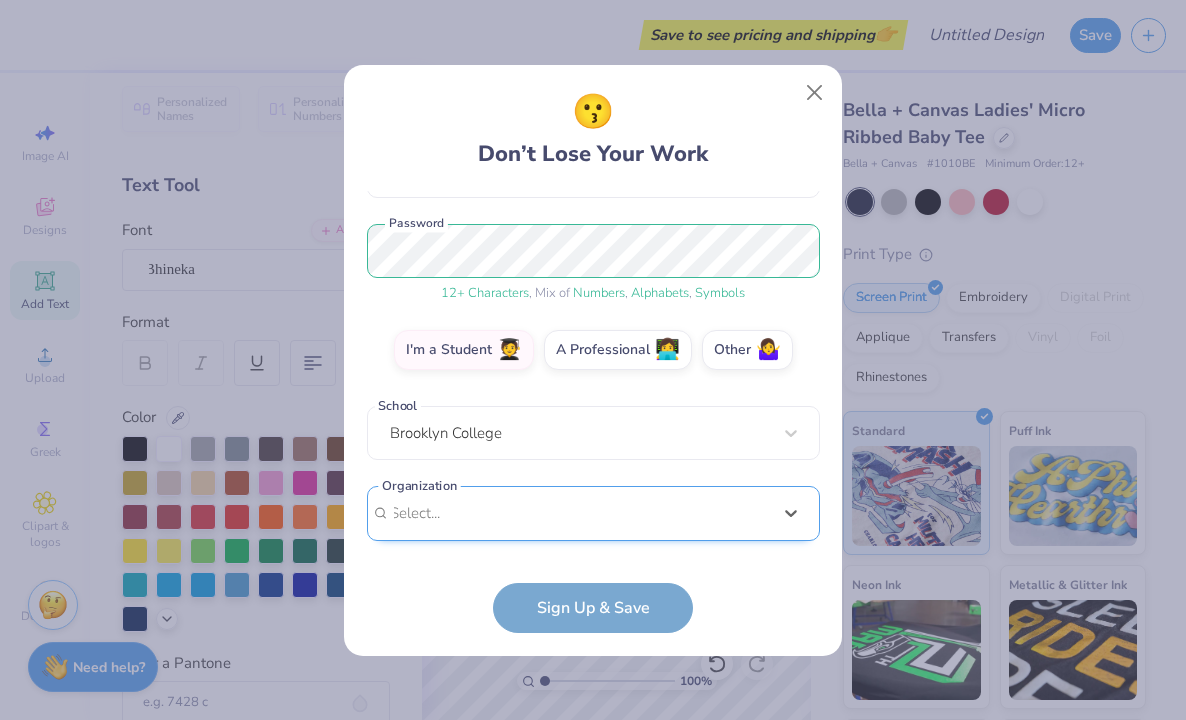 click on "Select is focused ,type to refine list, press Down to open the menu,  Select..." at bounding box center [593, 513] 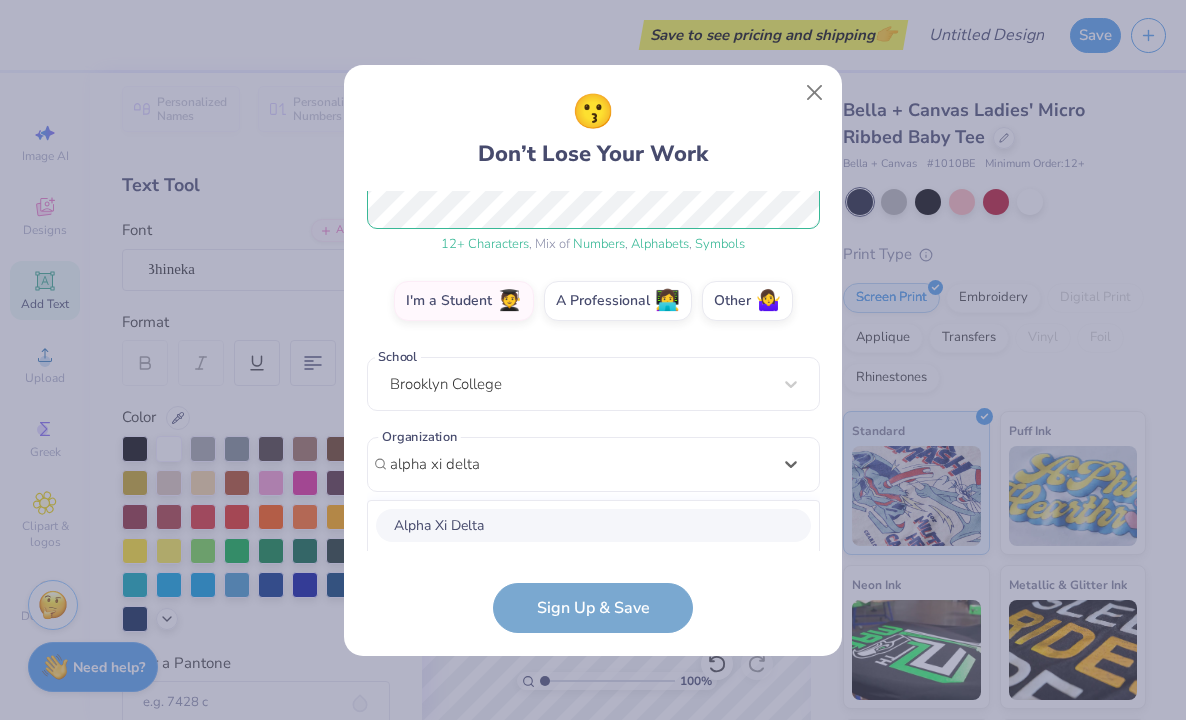 scroll, scrollTop: 518, scrollLeft: 0, axis: vertical 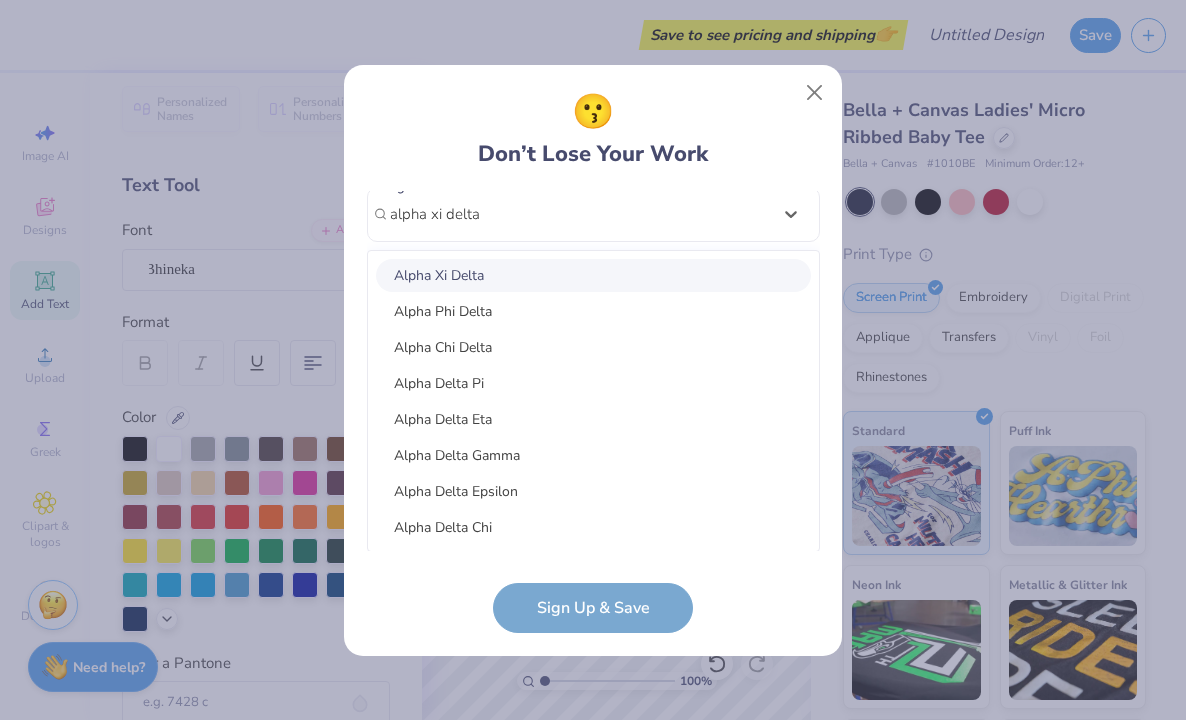click on "Alpha Xi Delta" at bounding box center [593, 275] 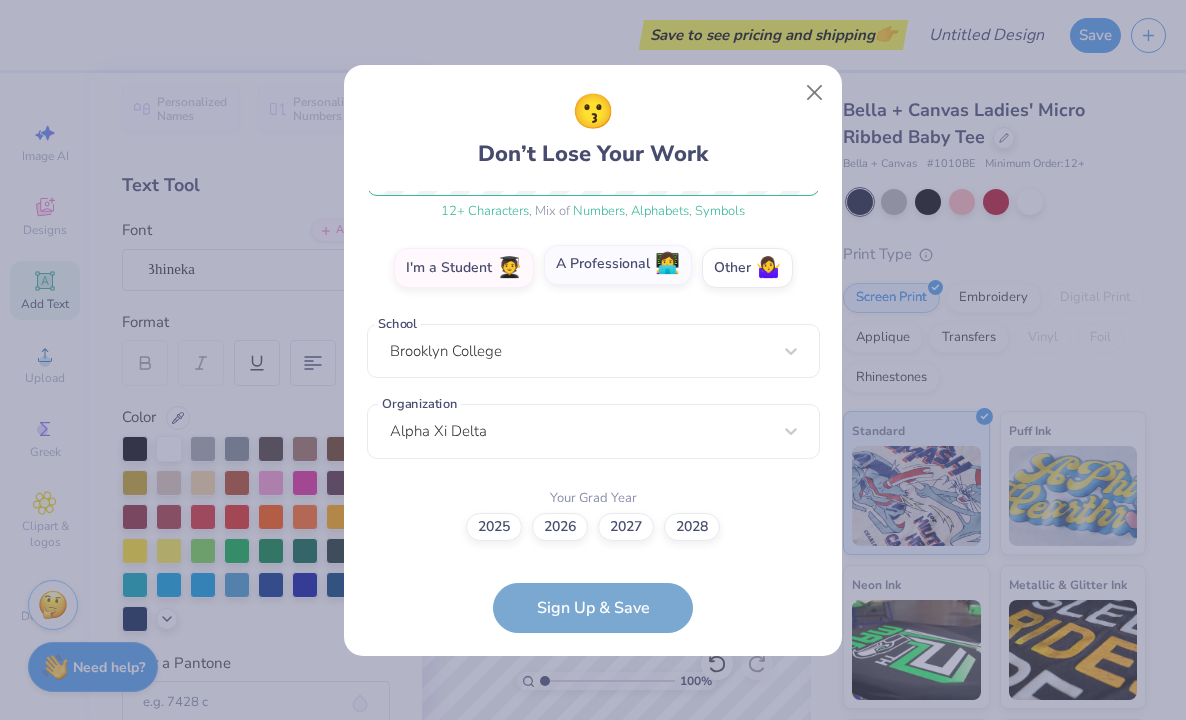 scroll, scrollTop: 300, scrollLeft: 0, axis: vertical 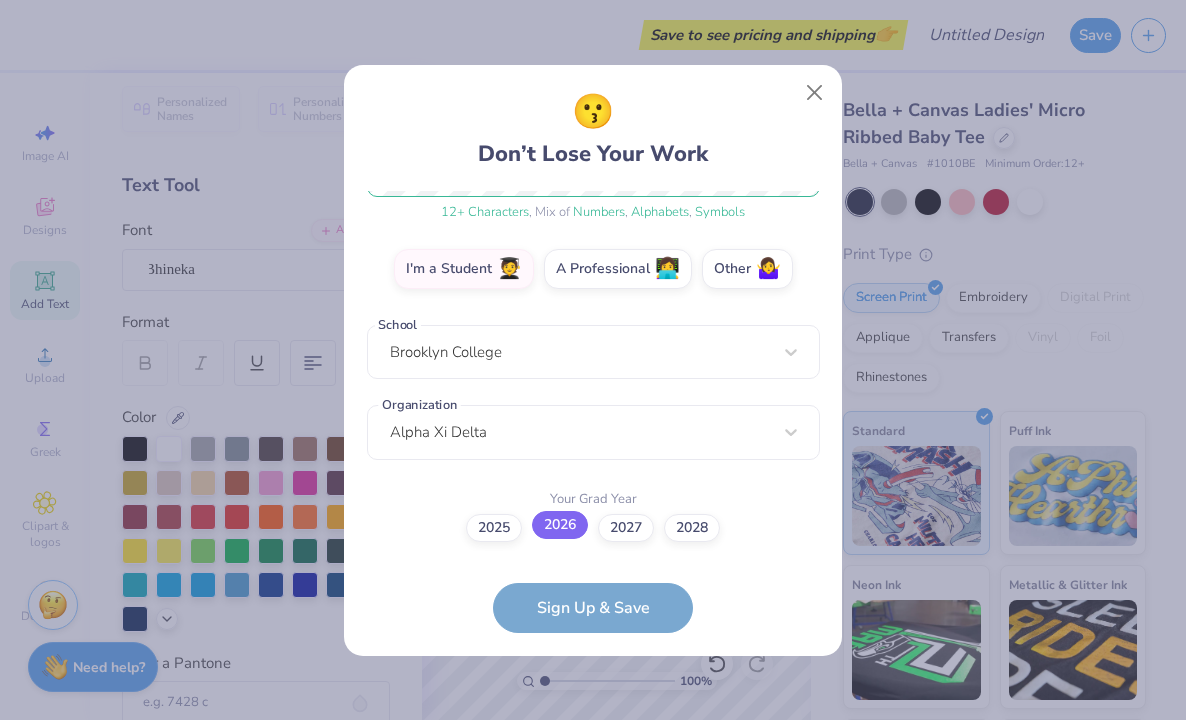click on "2026" at bounding box center [560, 525] 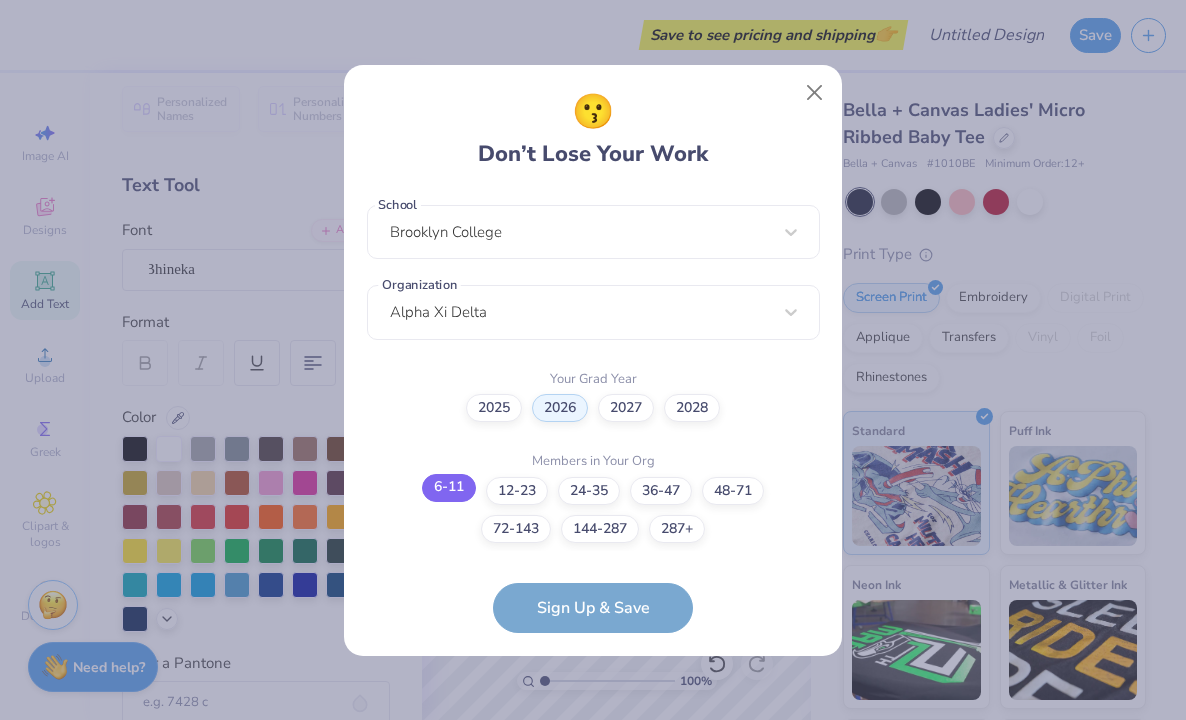 click on "6-11" at bounding box center [449, 488] 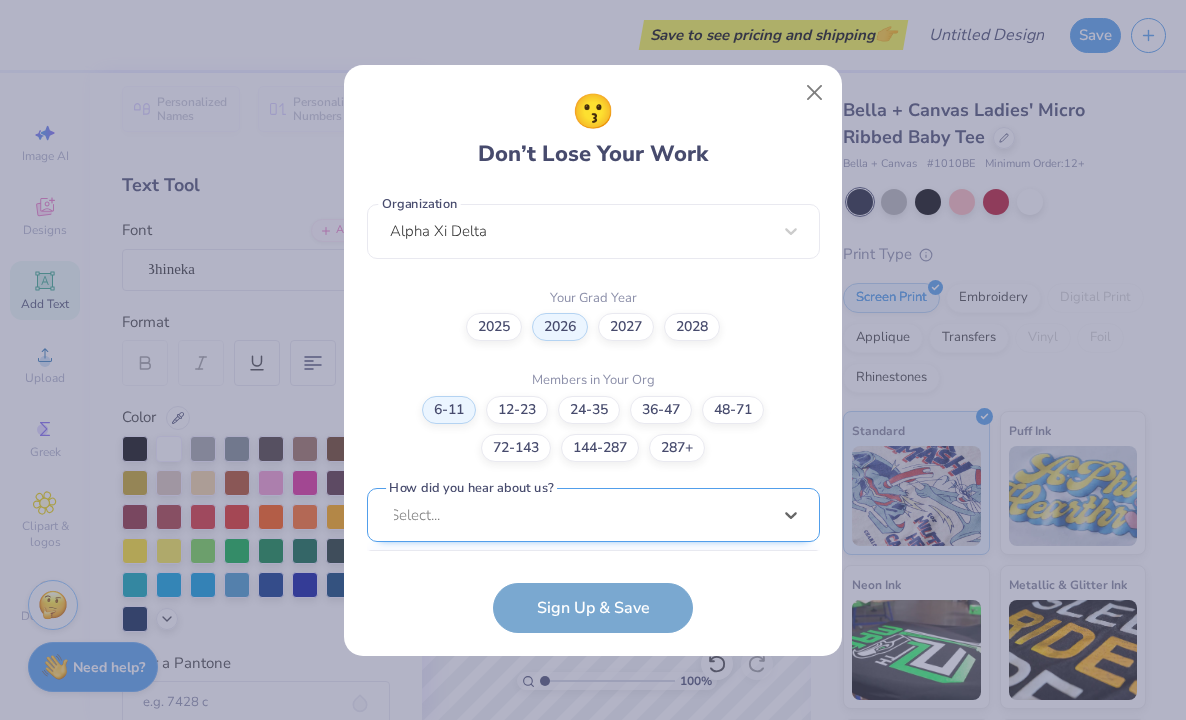 scroll, scrollTop: 800, scrollLeft: 0, axis: vertical 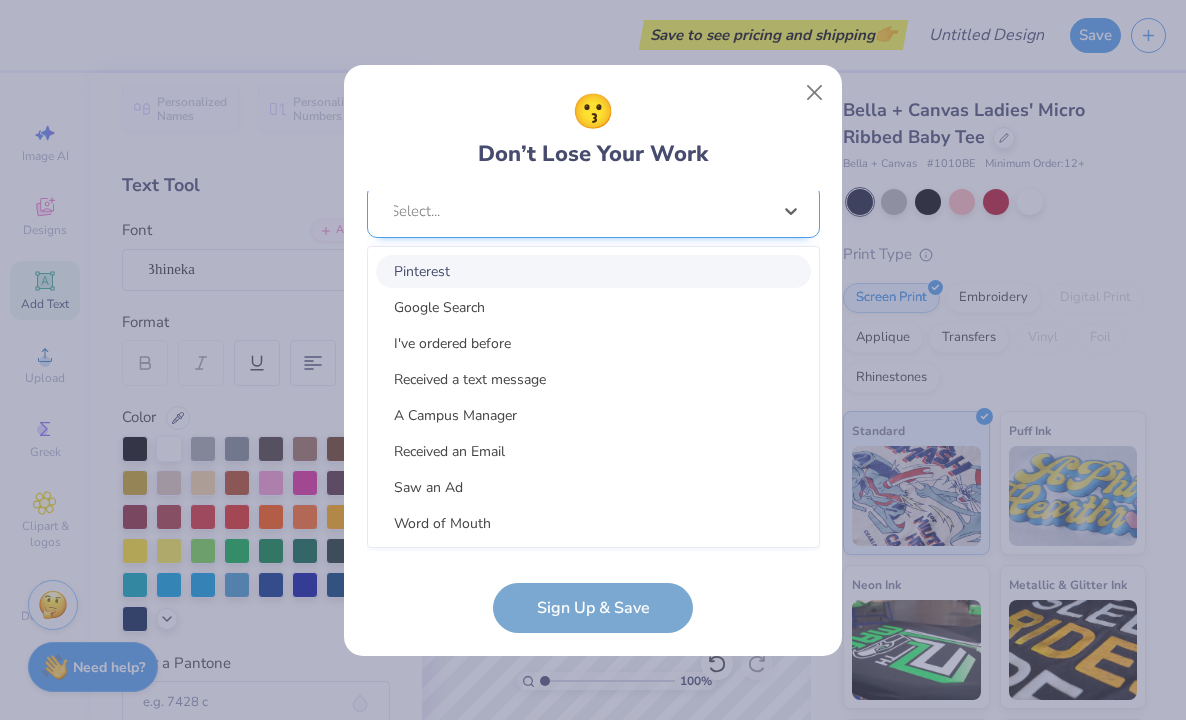 click on "option Pinterest focused, 1 of 15. 15 results available. Use Up and Down to choose options, press Enter to select the currently focused option, press Escape to exit the menu, press Tab to select the option and exit the menu. Select... Pinterest Google Search I've ordered before Received a text message A Campus Manager Received an Email Saw an Ad Word of Mouth LinkedIn Tik Tok Instagram Blog/Article Reddit An AI Chatbot Other" at bounding box center (593, 366) 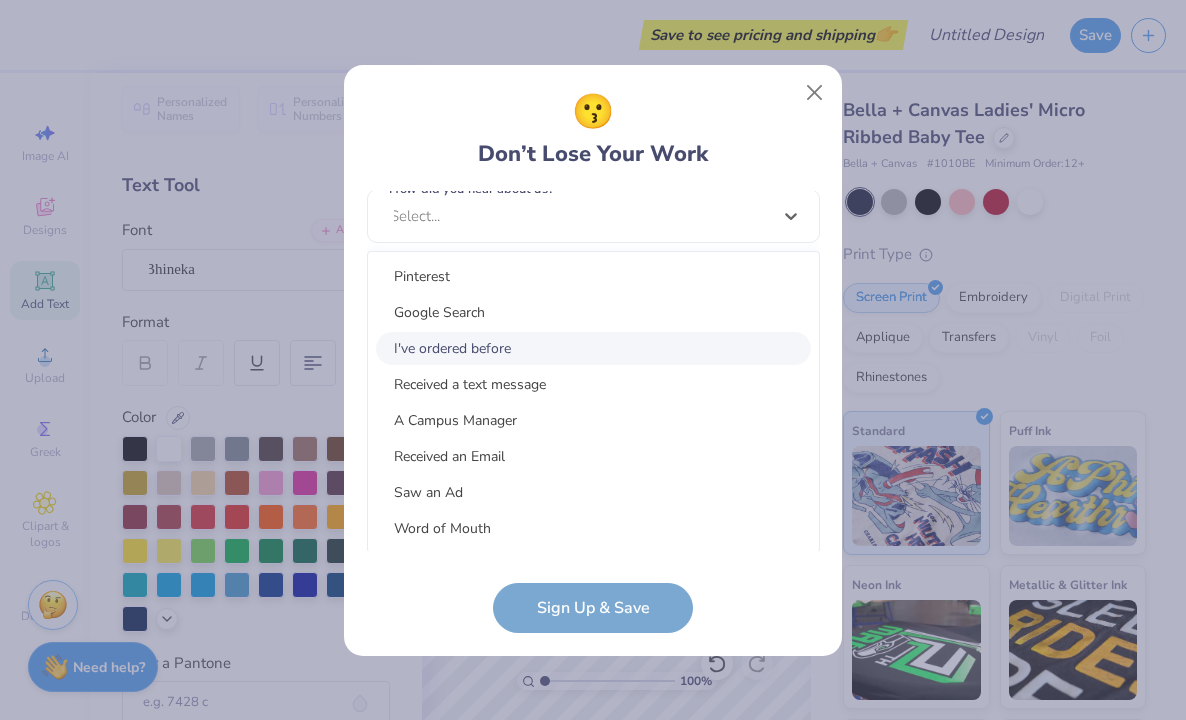 click on "I've ordered before" at bounding box center (593, 348) 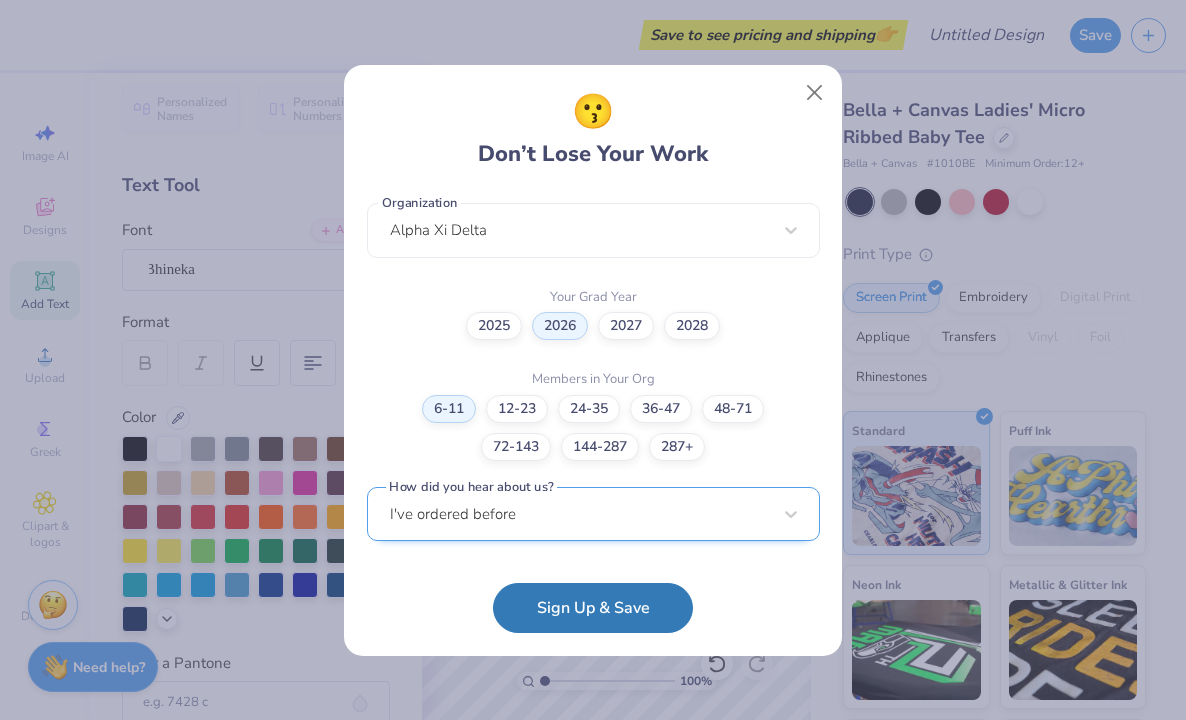 click on "I've ordered before" at bounding box center (593, 514) 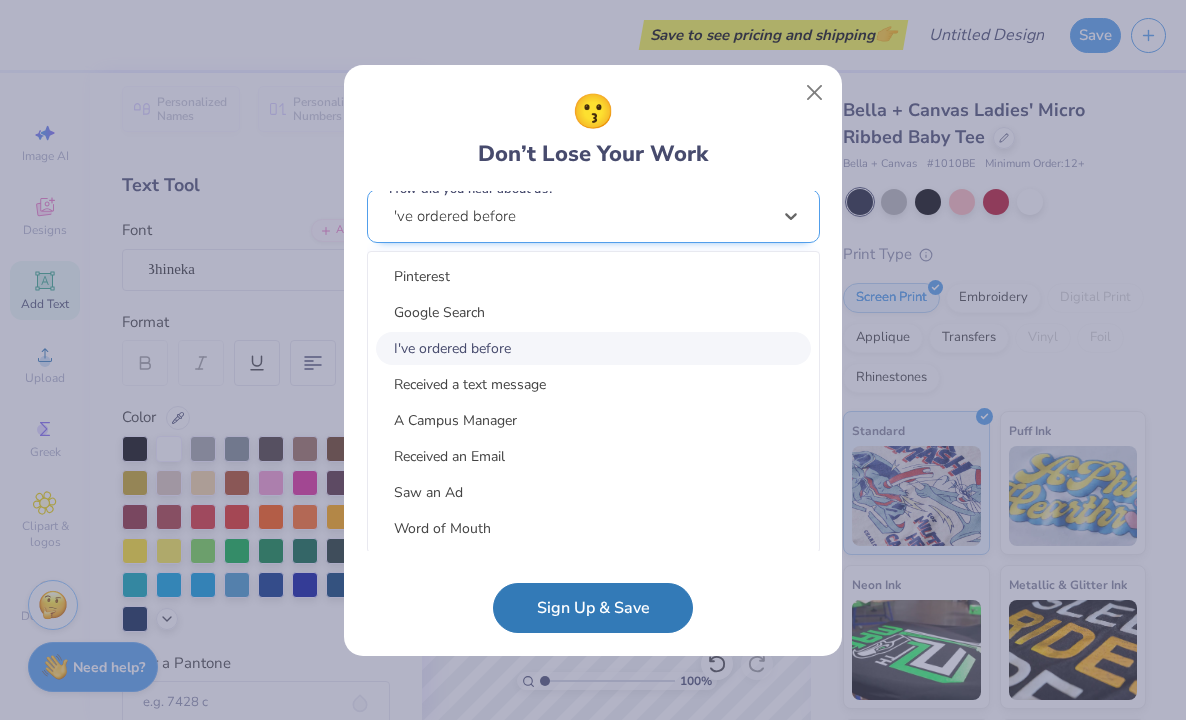 scroll, scrollTop: 800, scrollLeft: 0, axis: vertical 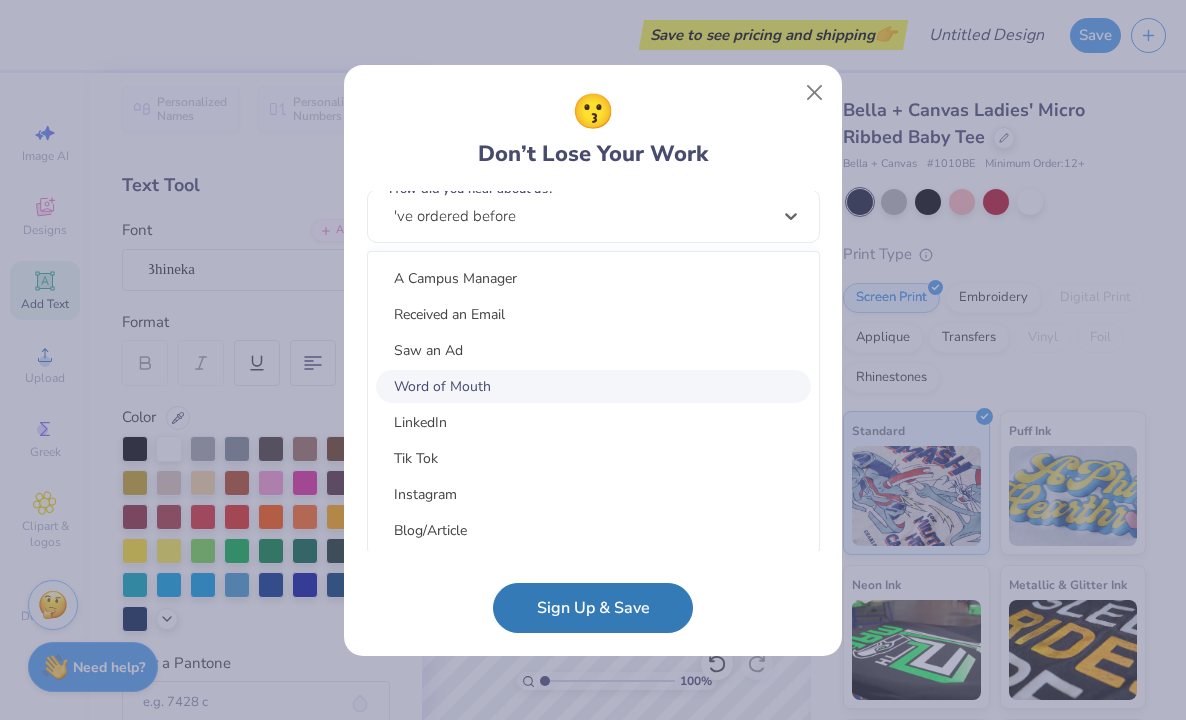 click on "Word of Mouth" at bounding box center [593, 386] 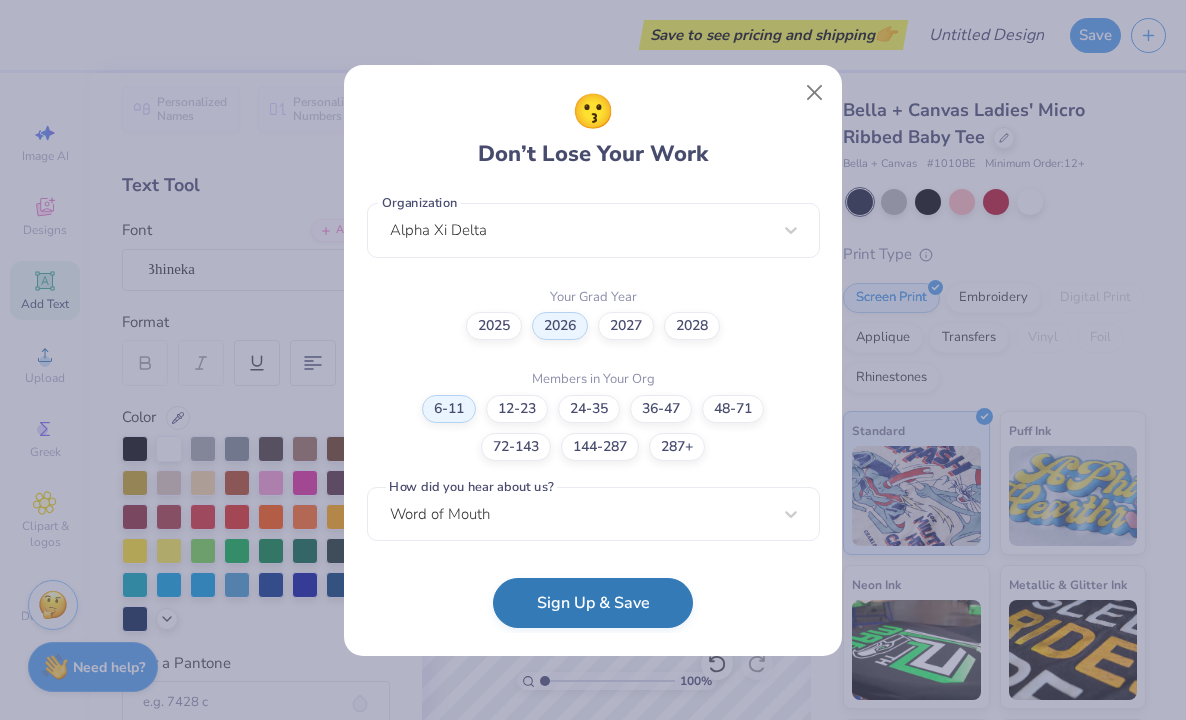 click on "Sign Up & Save" at bounding box center (593, 603) 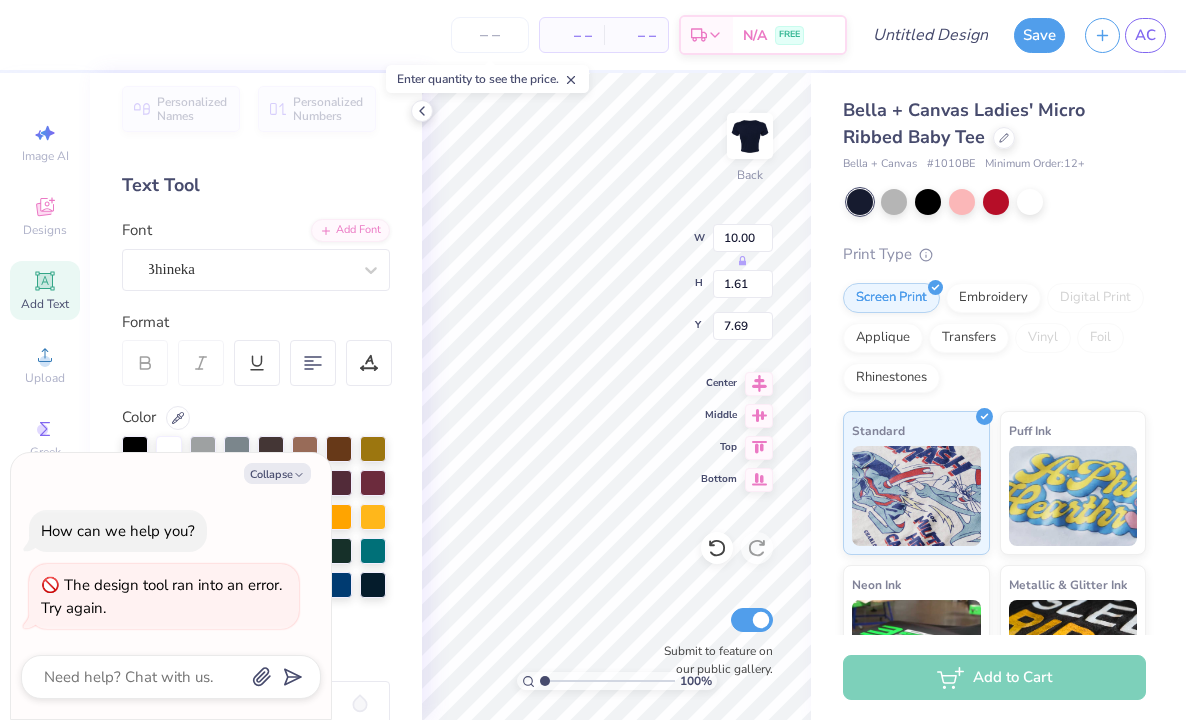 scroll, scrollTop: 0, scrollLeft: 3, axis: horizontal 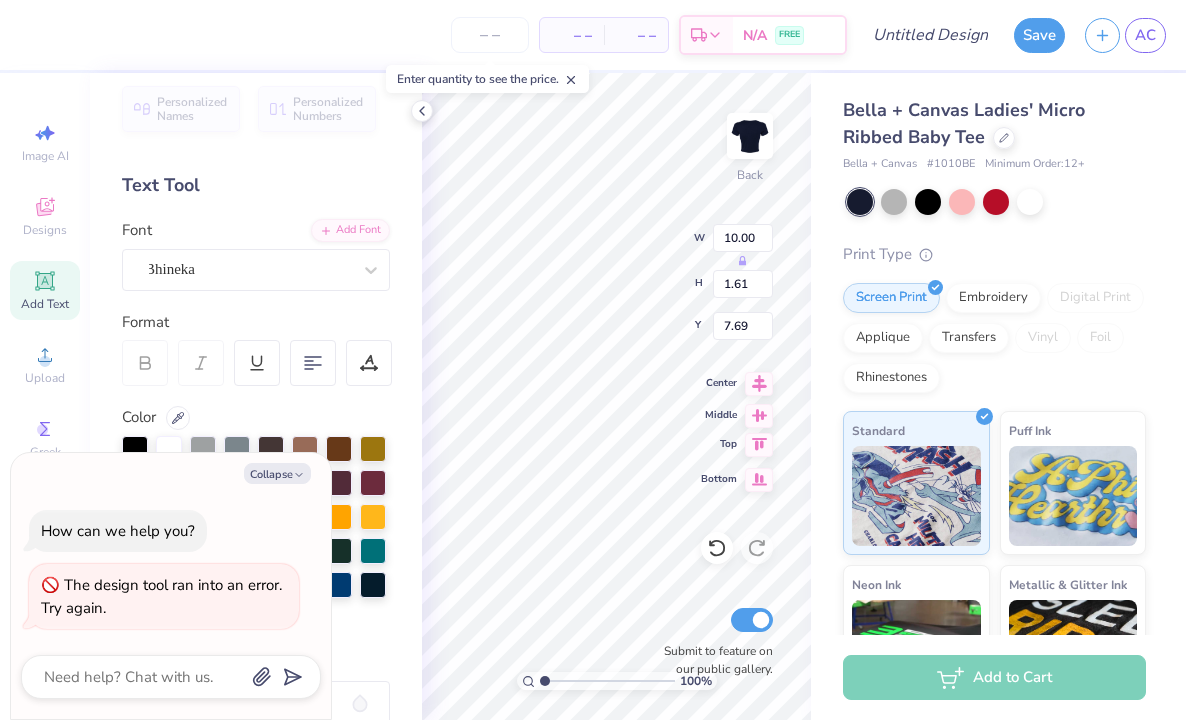 click on "100  % Back W 10.00 H 1.61 Y 7.69 Center Middle Top Bottom Submit to feature on our public gallery." at bounding box center (616, 396) 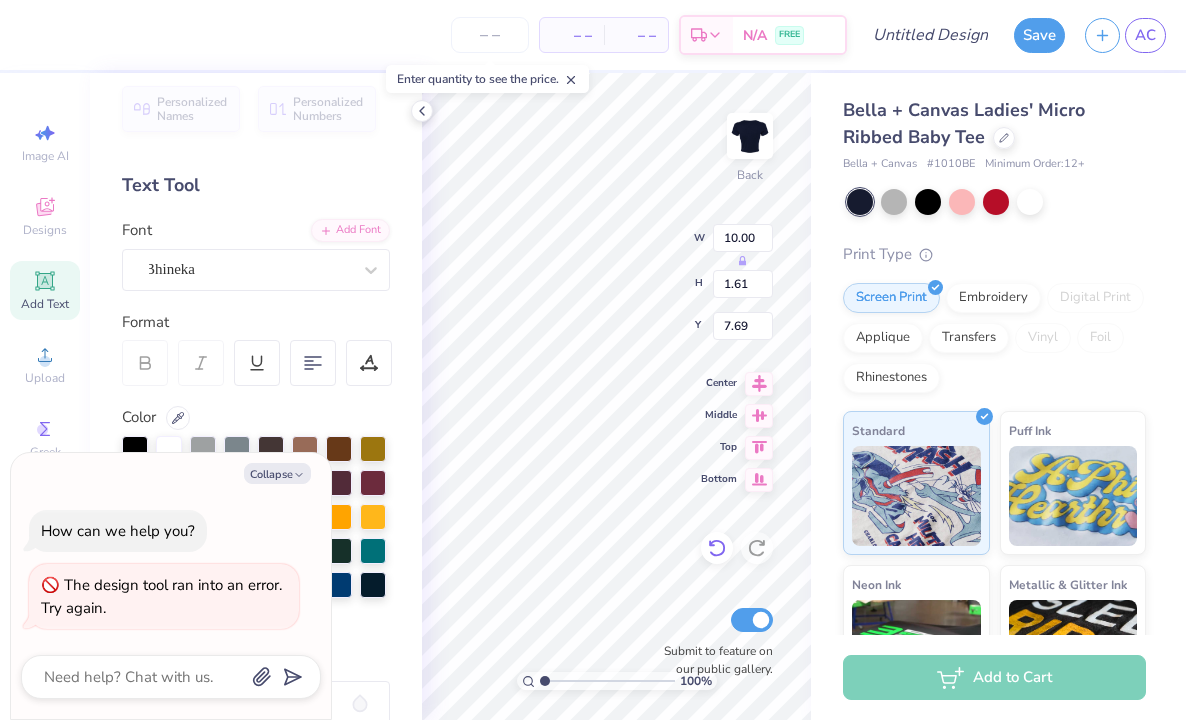 scroll, scrollTop: 0, scrollLeft: 5, axis: horizontal 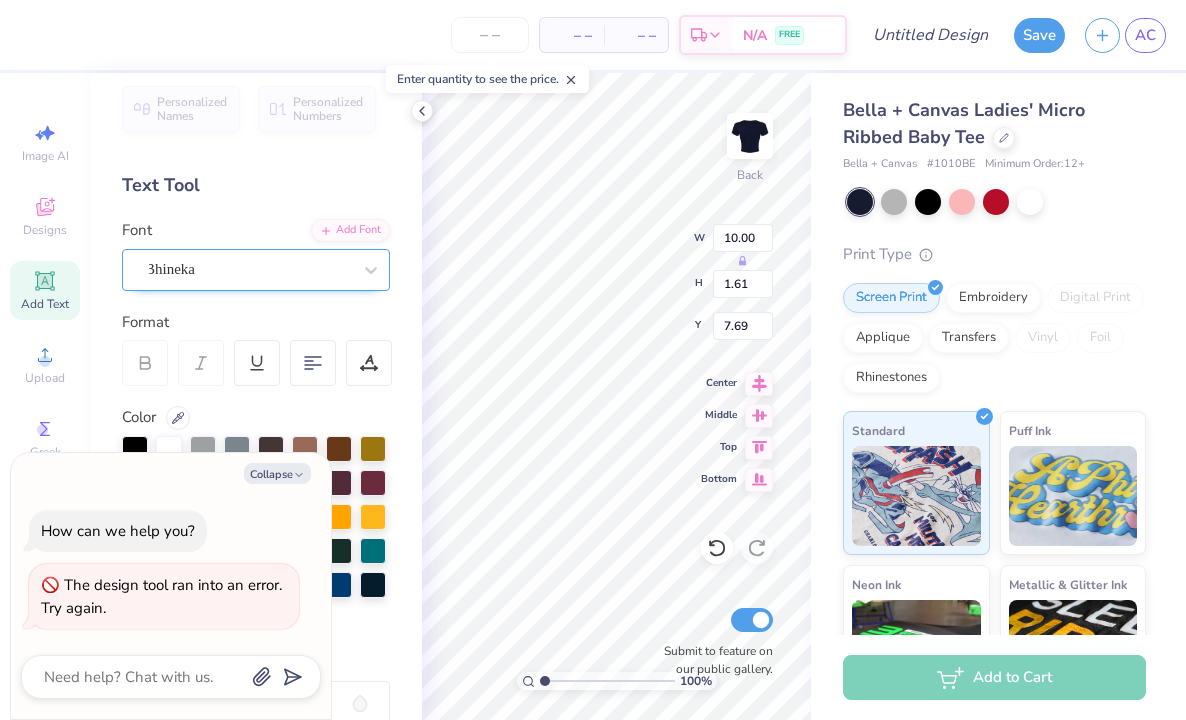 click on "Bhineka" at bounding box center [248, 269] 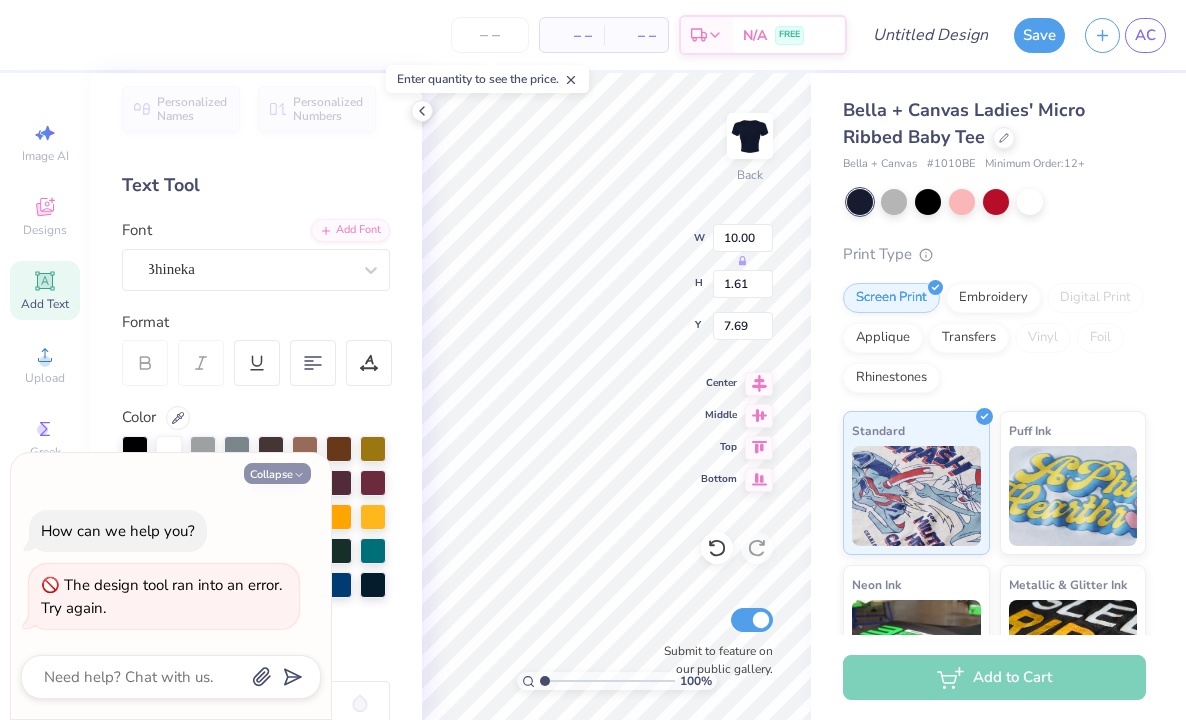 click on "Collapse" at bounding box center (277, 473) 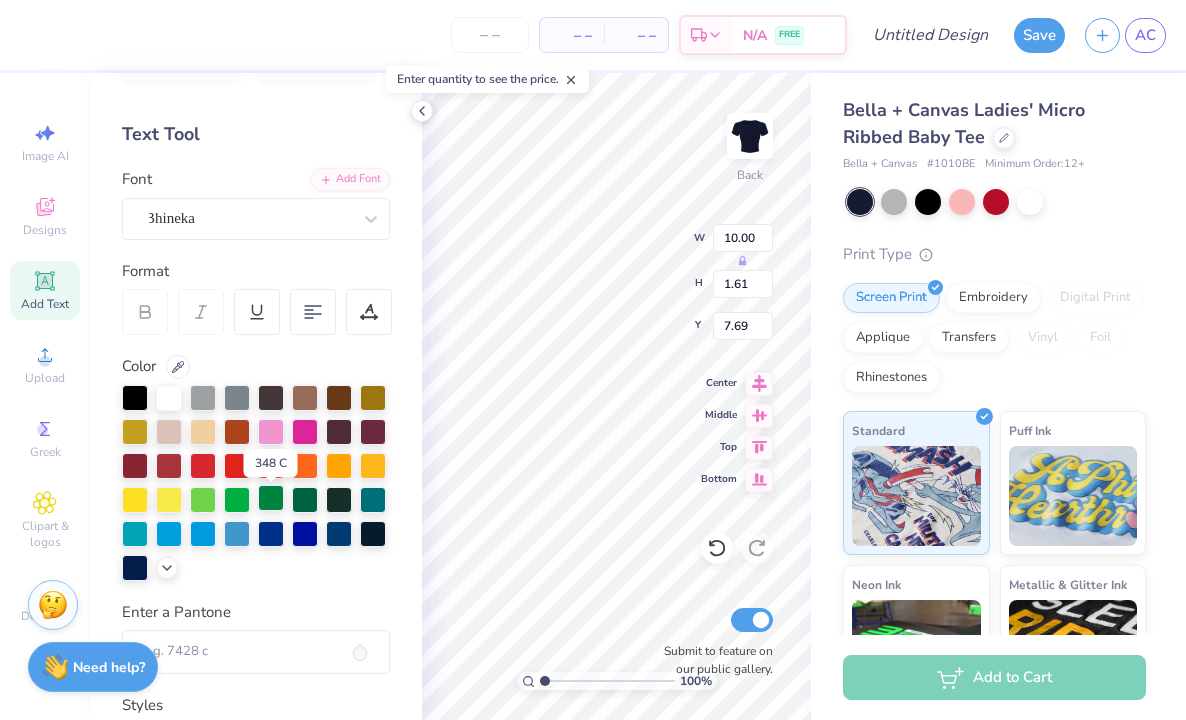 scroll, scrollTop: 64, scrollLeft: 0, axis: vertical 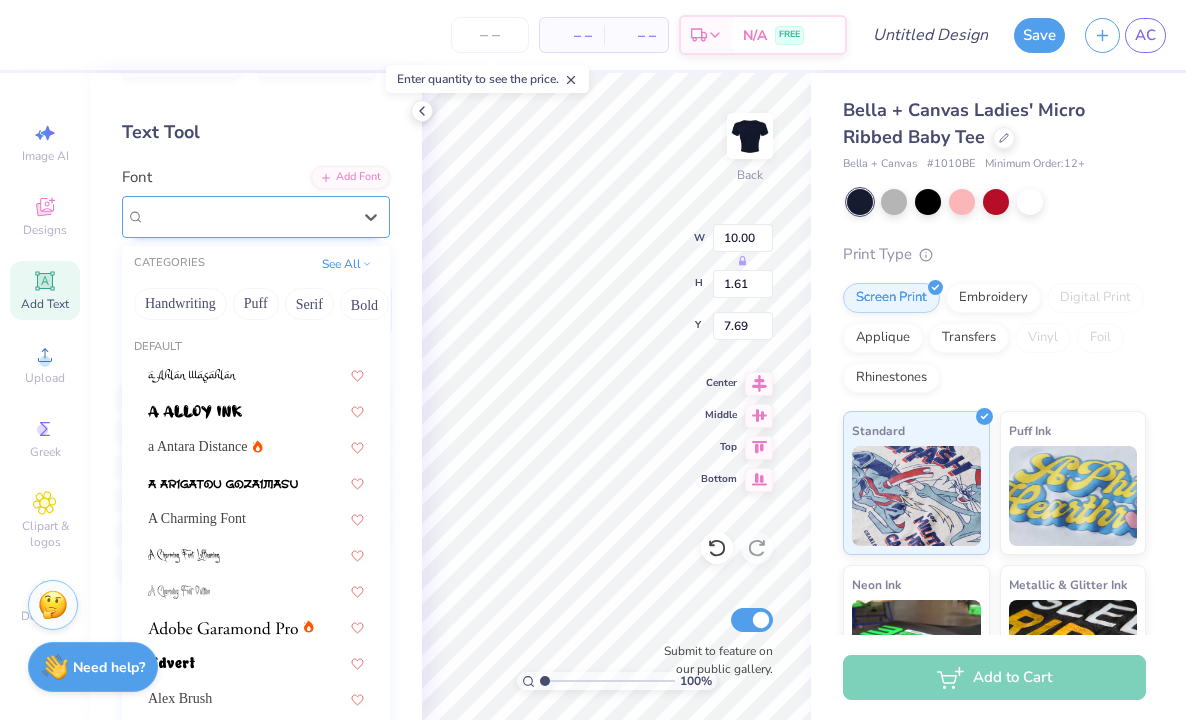 click on "Bhineka" at bounding box center [248, 216] 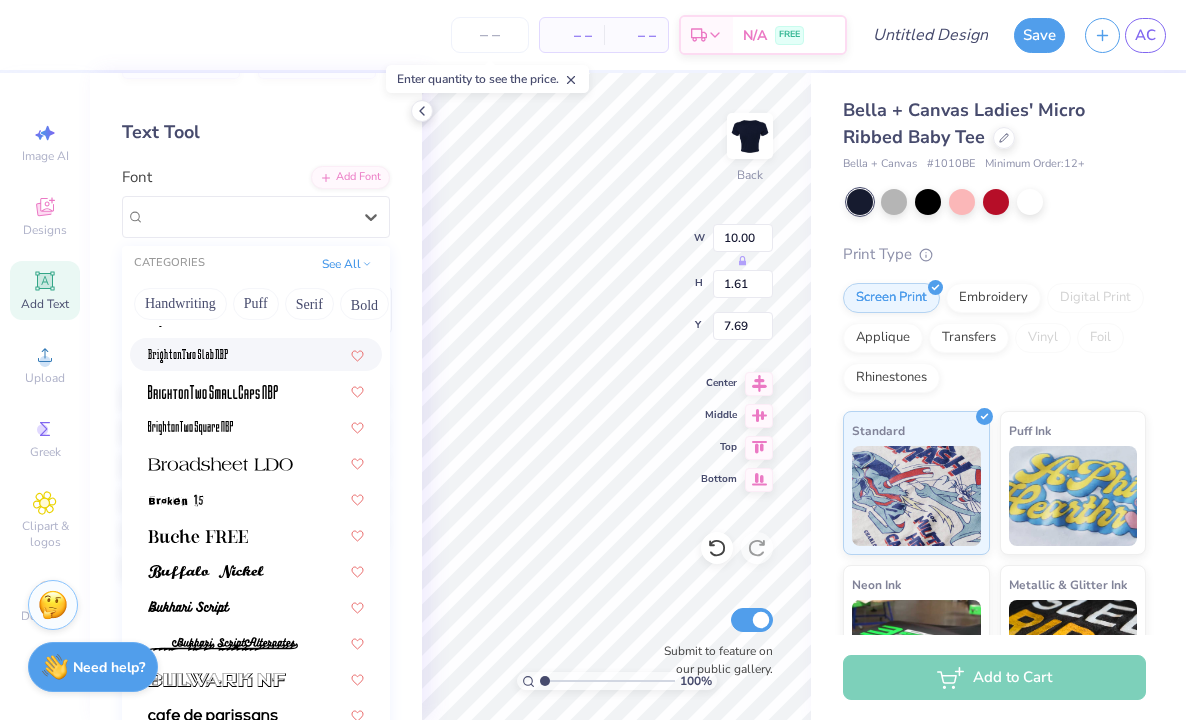scroll, scrollTop: 1248, scrollLeft: 0, axis: vertical 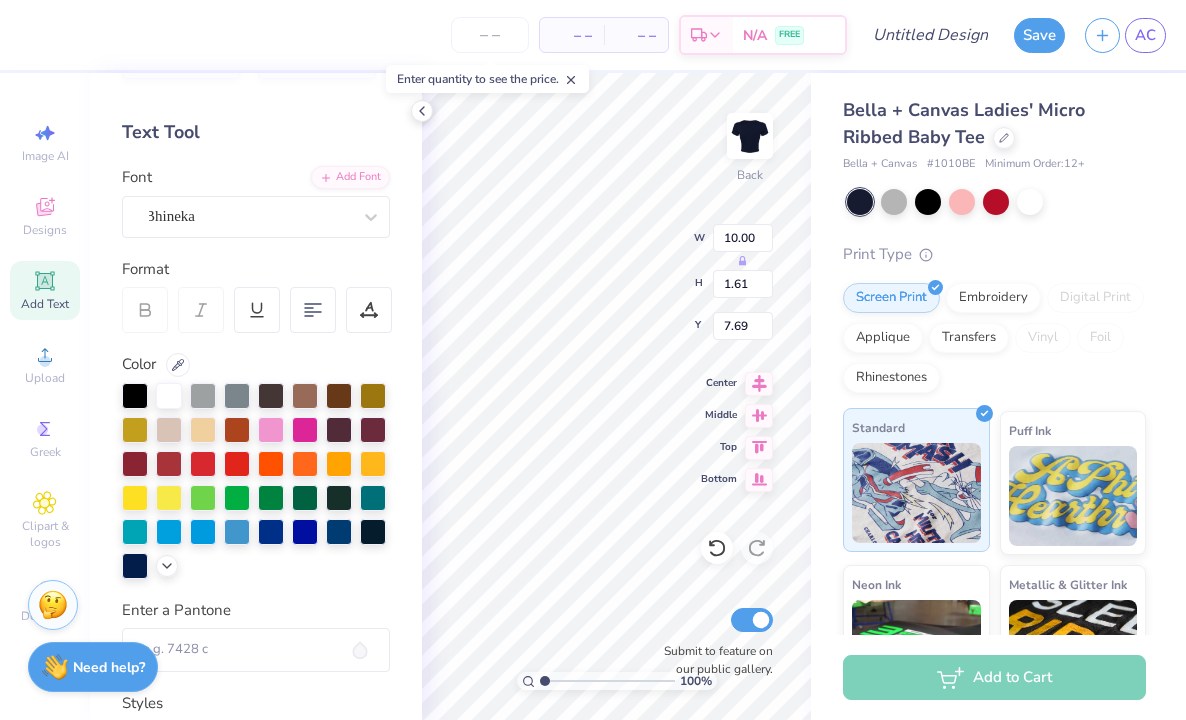 drag, startPoint x: 420, startPoint y: 438, endPoint x: 846, endPoint y: 441, distance: 426.01056 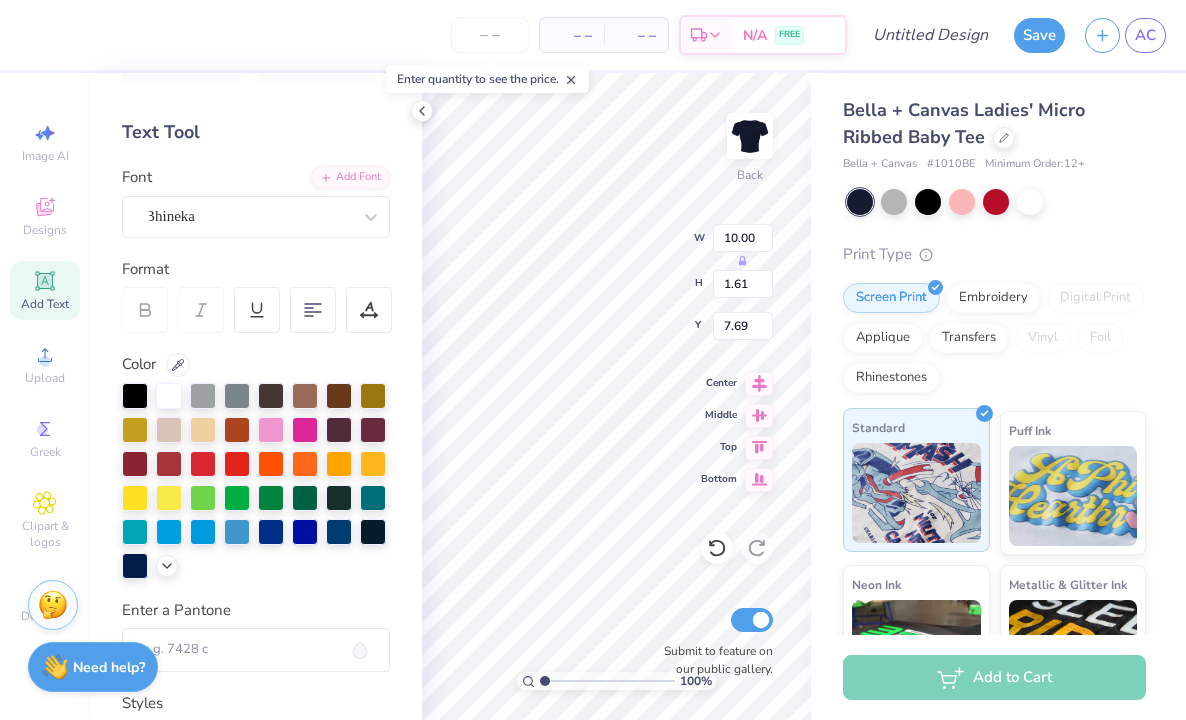 click on "– – Per Item – – Total Est. Delivery N/A FREE Design Title Save AC Image AI Designs Add Text Upload Greek Clipart & logos Decorate Personalized Names Personalized Numbers Text Tool  Add Font Font Bhineka Format Color Enter a Pantone Styles Text Shape 100  % Back W 10.00 H 1.61 Y 7.69 Center Middle Top Bottom Submit to feature on our public gallery. Bella + Canvas Ladies' Micro Ribbed Baby Tee Bella + Canvas # 1010BE Minimum Order:  12 +   Print Type Screen Print Embroidery Digital Print Applique Transfers Vinyl Foil Rhinestones Standard Puff Ink Neon Ink Metallic & Glitter Ink Glow in the Dark Ink Water based Ink Add to Cart Stuck?  Our Art team will finish your design for free. Need help?  Chat with us." at bounding box center [593, 360] 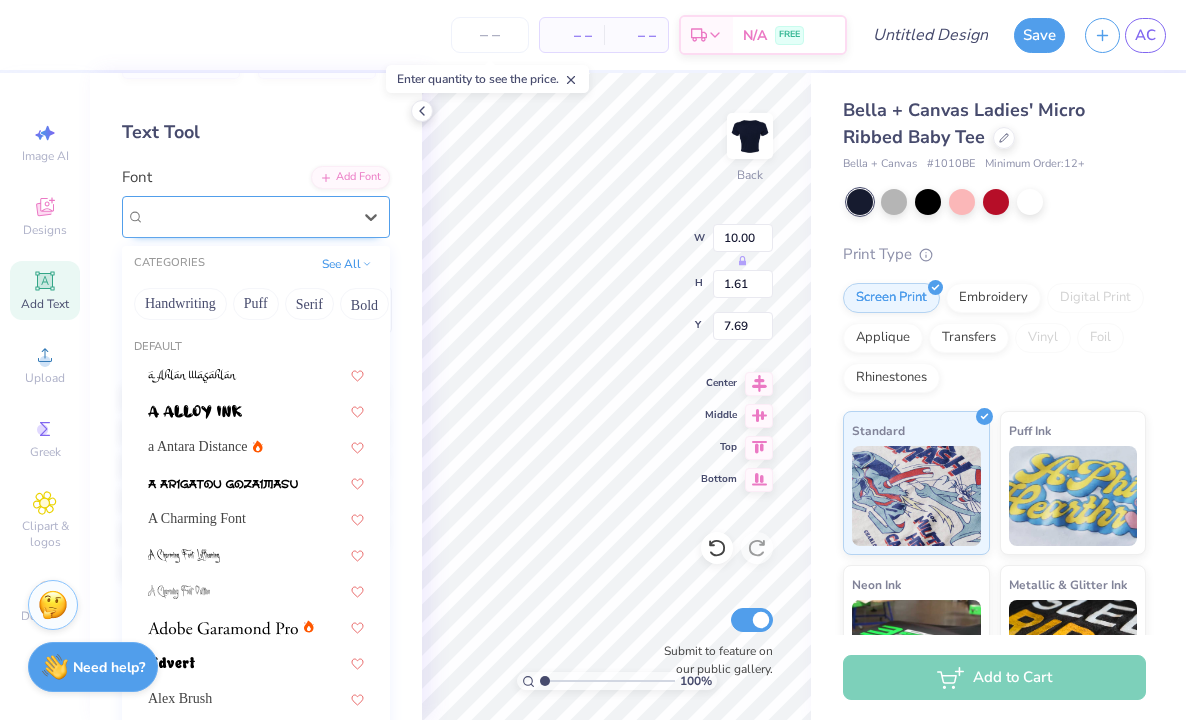 click on "Bhineka" at bounding box center (248, 216) 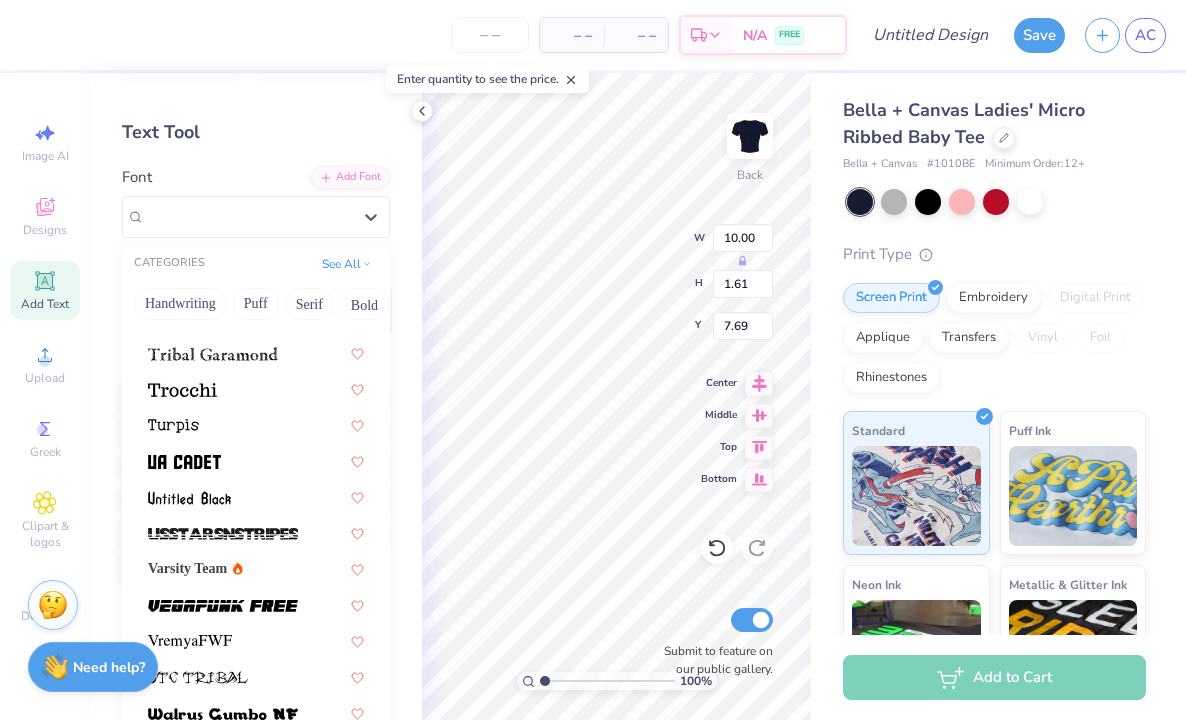 scroll, scrollTop: 8949, scrollLeft: 0, axis: vertical 